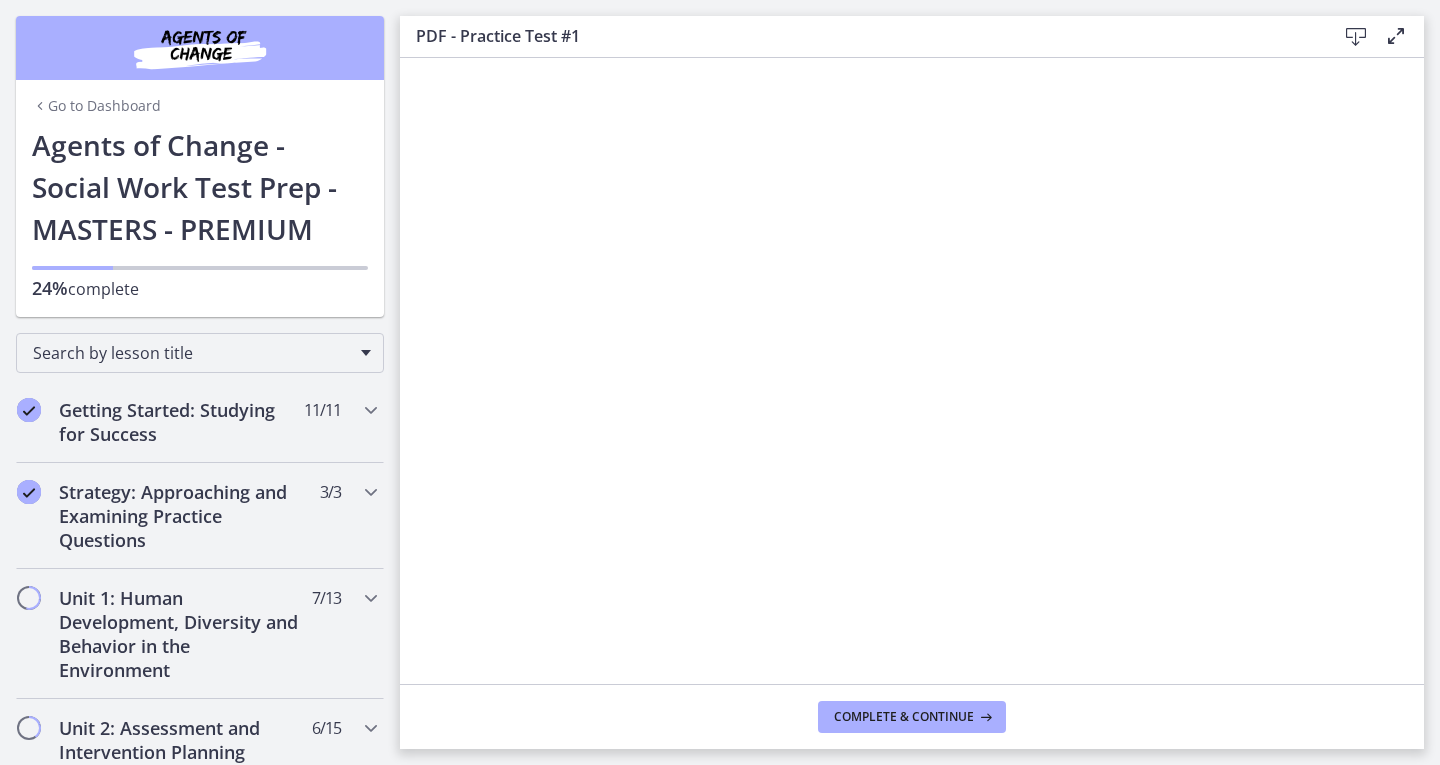 scroll, scrollTop: 0, scrollLeft: 0, axis: both 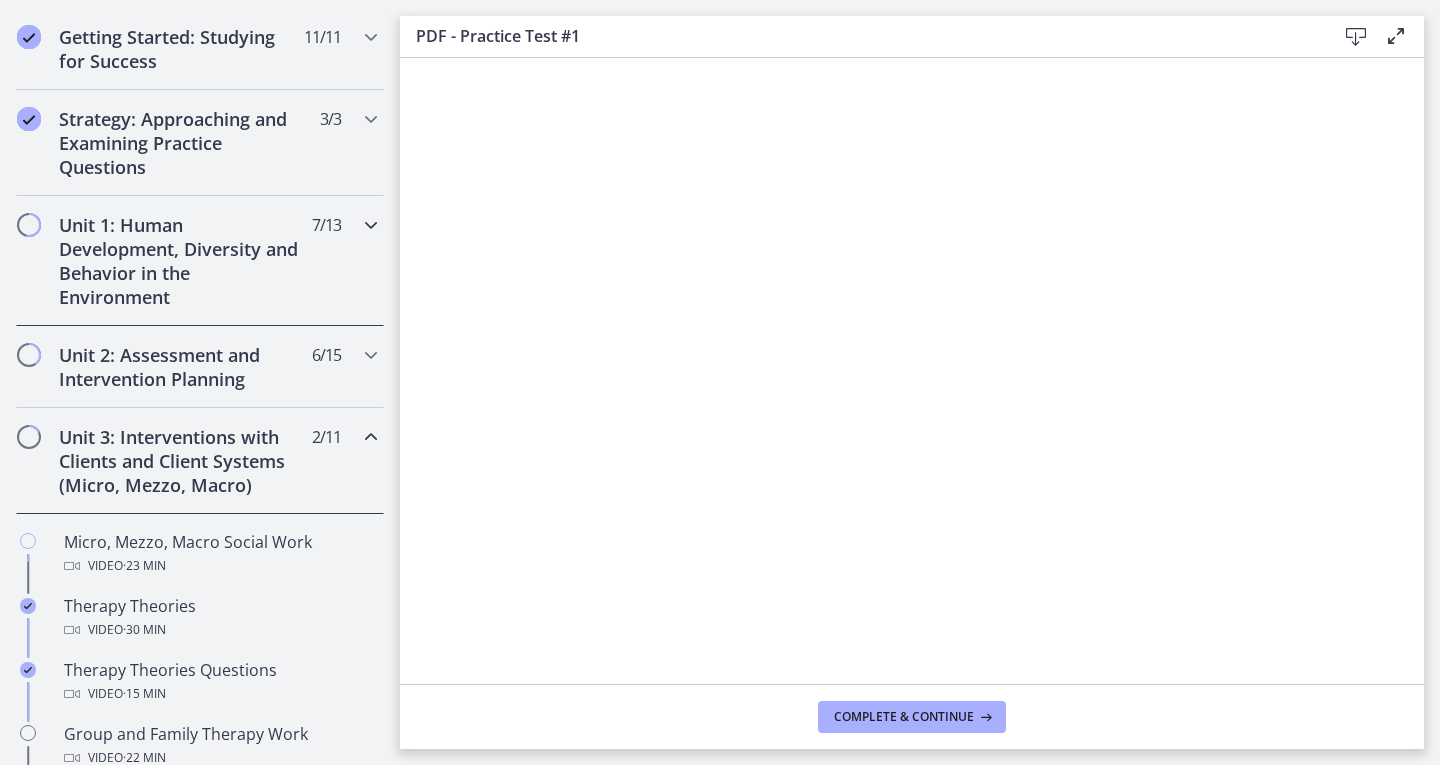 click on "Unit 1: Human Development, Diversity and Behavior in the Environment" at bounding box center (181, 261) 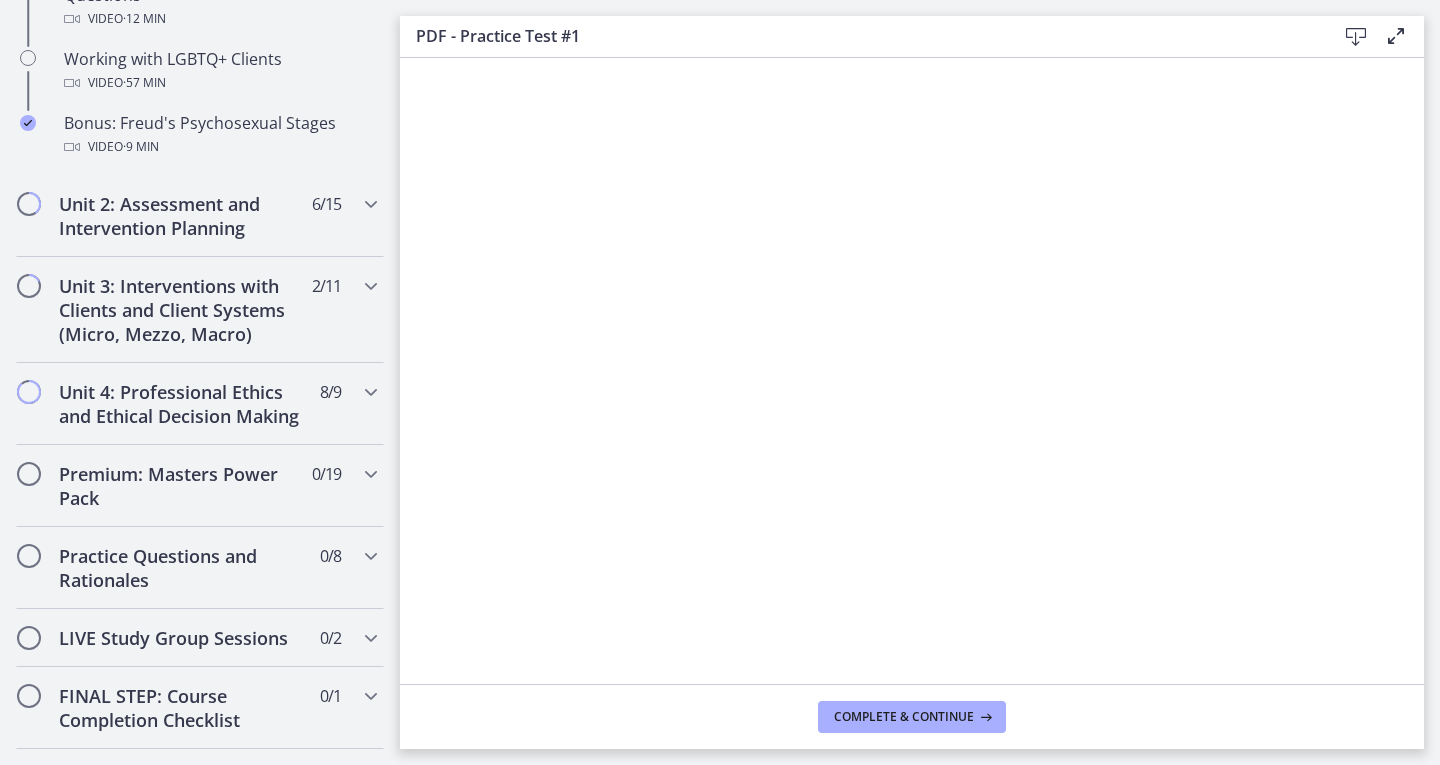 scroll, scrollTop: 1468, scrollLeft: 0, axis: vertical 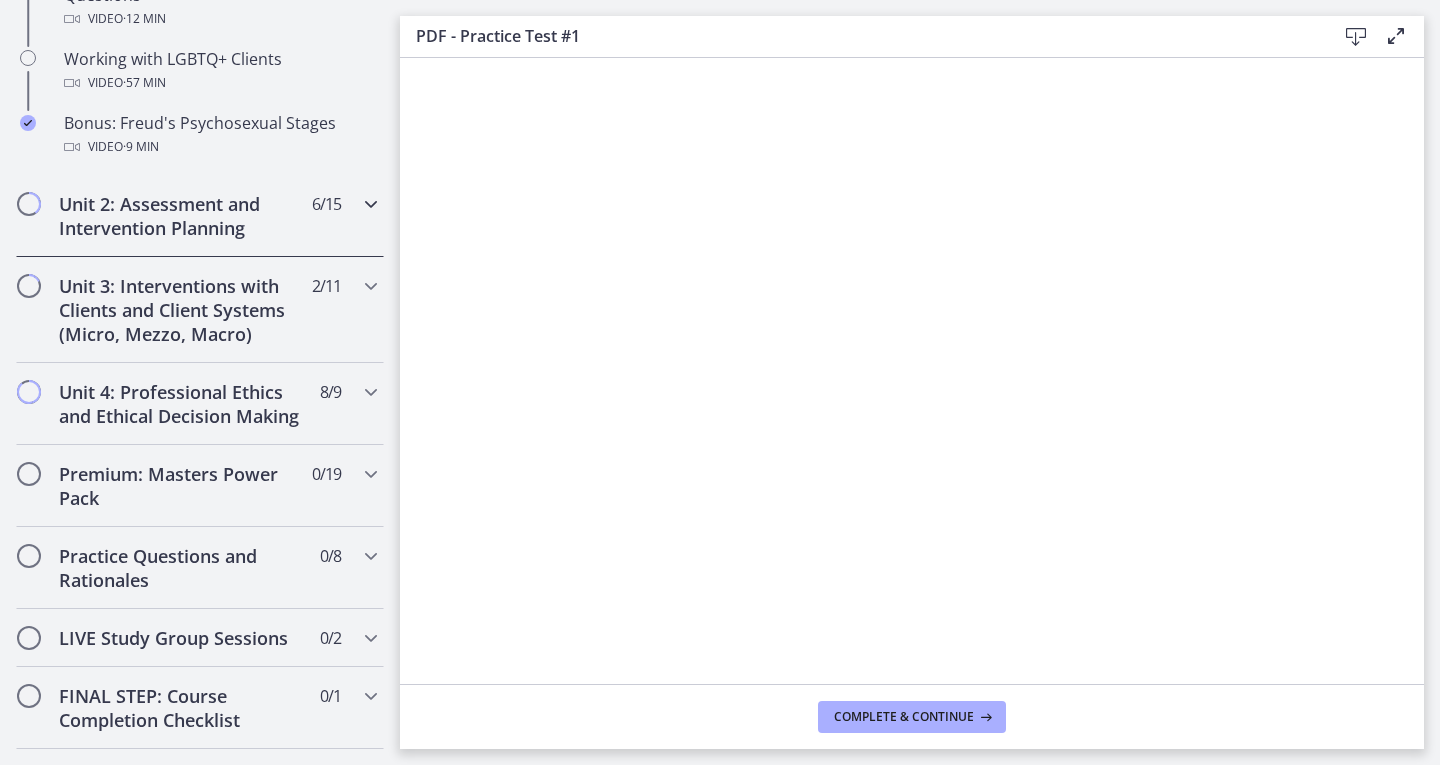 click on "Unit 2: Assessment and Intervention Planning
6  /  15
Completed" at bounding box center (200, 216) 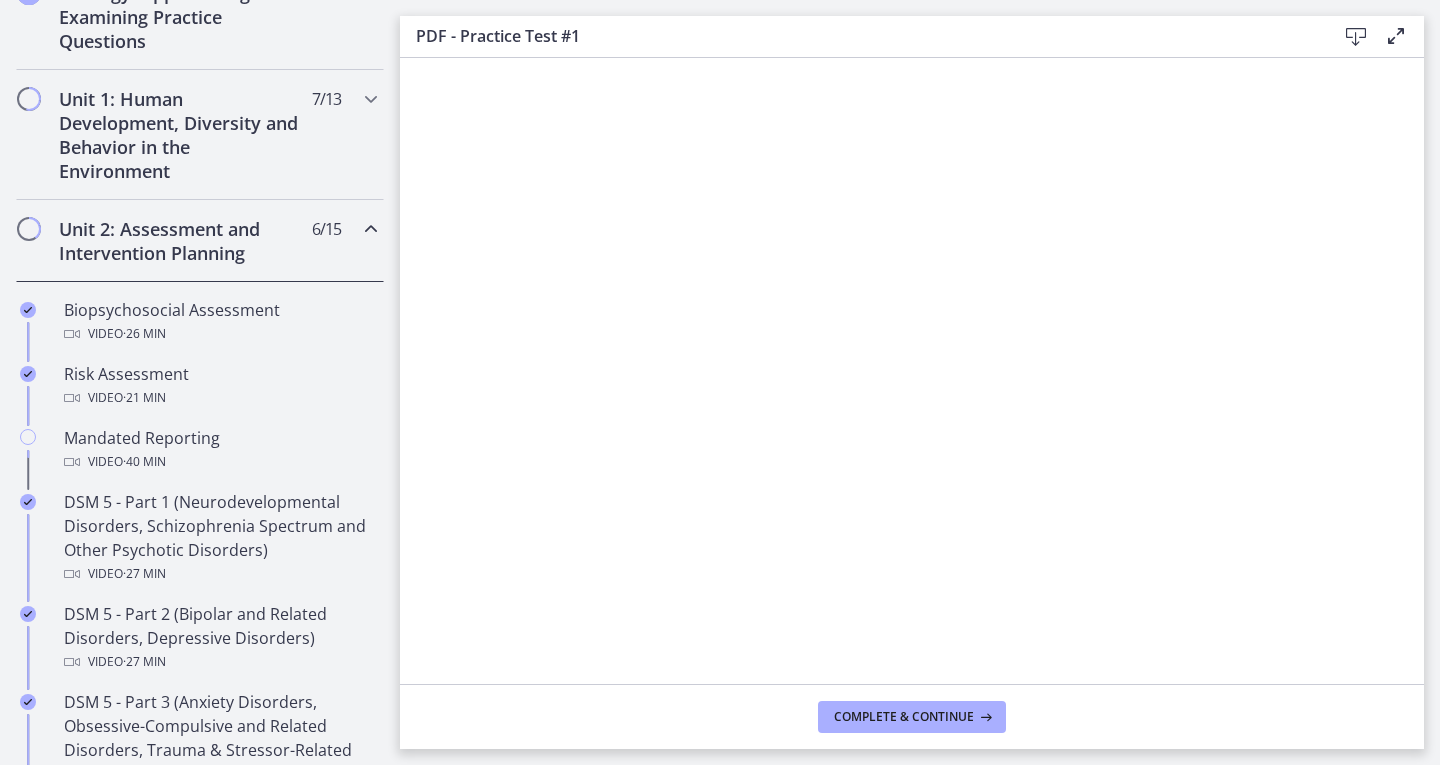 scroll, scrollTop: 500, scrollLeft: 0, axis: vertical 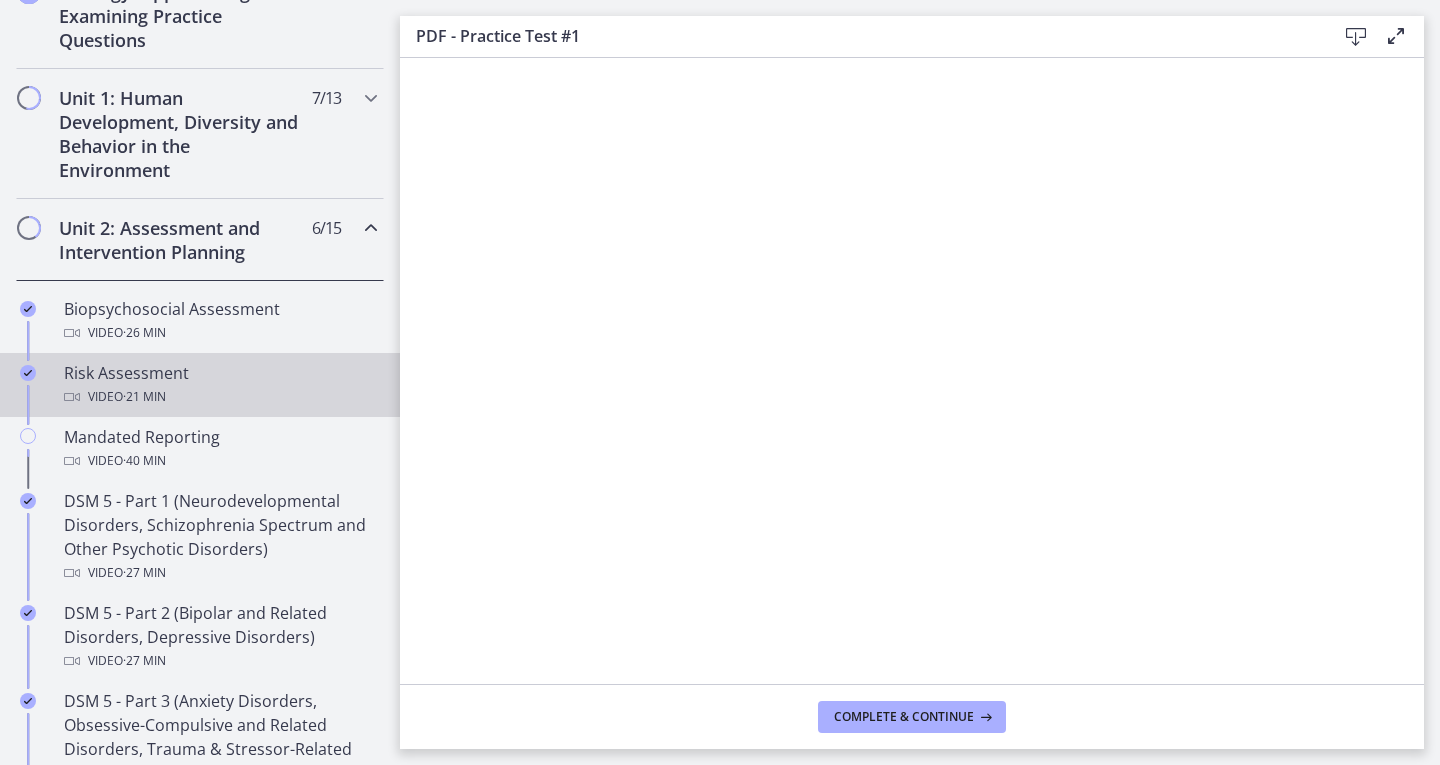 click on "Risk Assessment
Video
·  21 min" at bounding box center (220, 385) 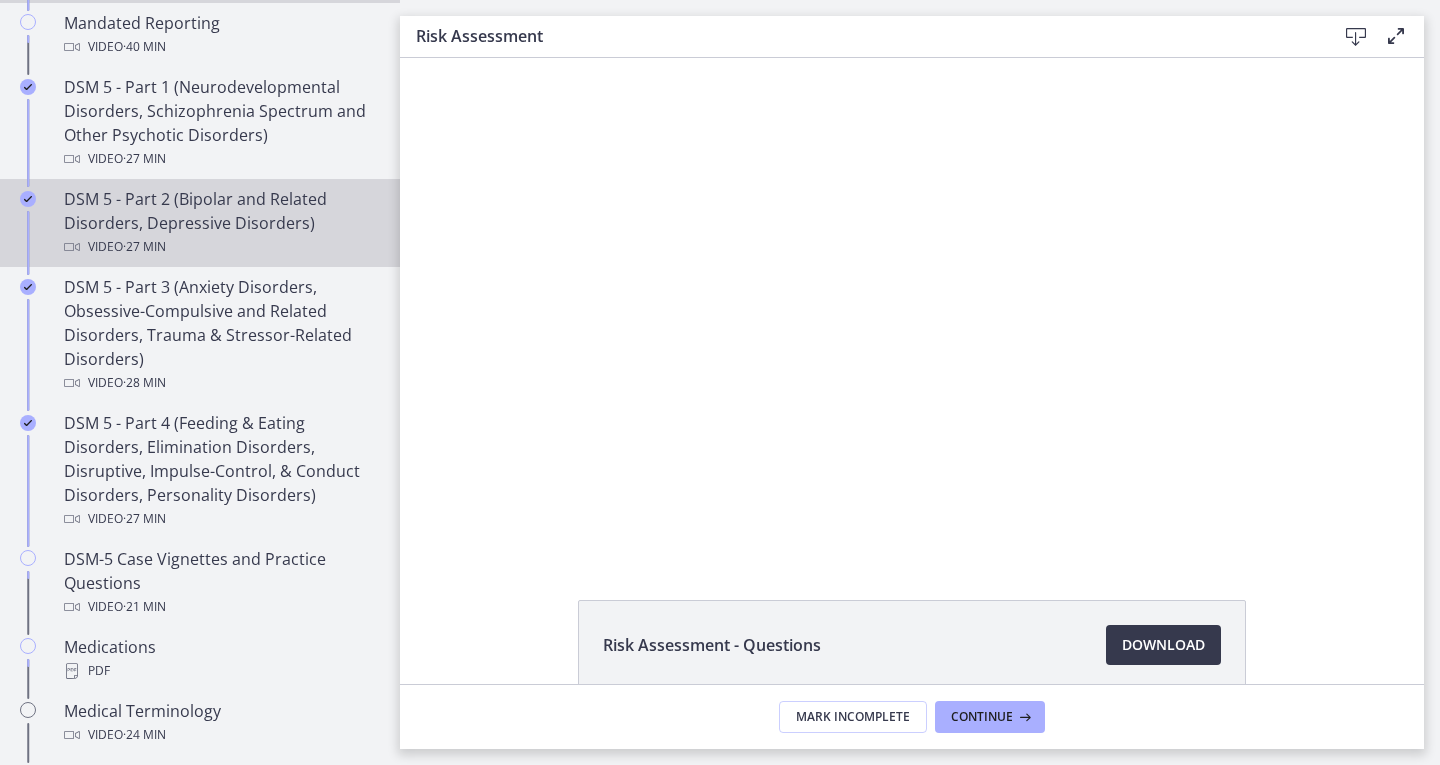 scroll, scrollTop: 917, scrollLeft: 0, axis: vertical 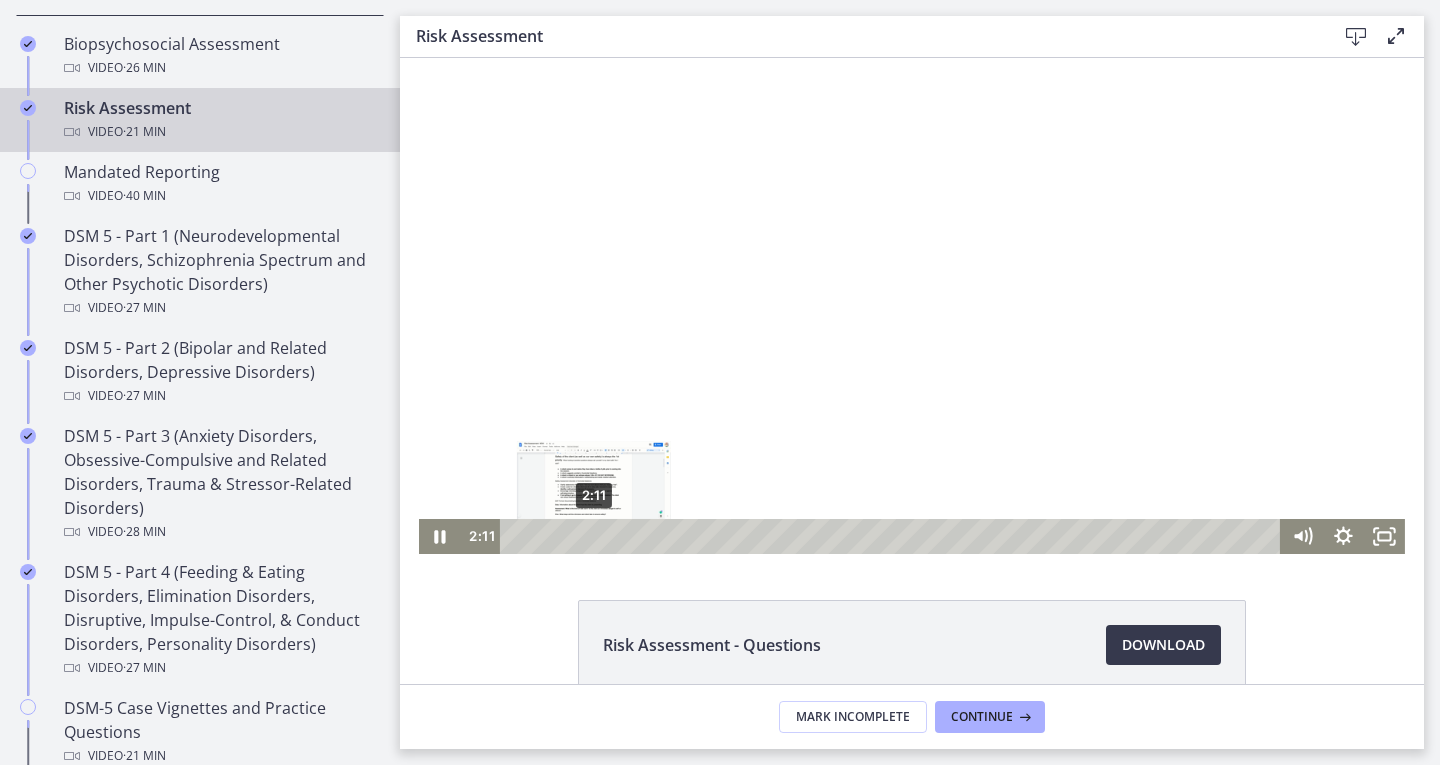 click on "2:11" at bounding box center [893, 536] 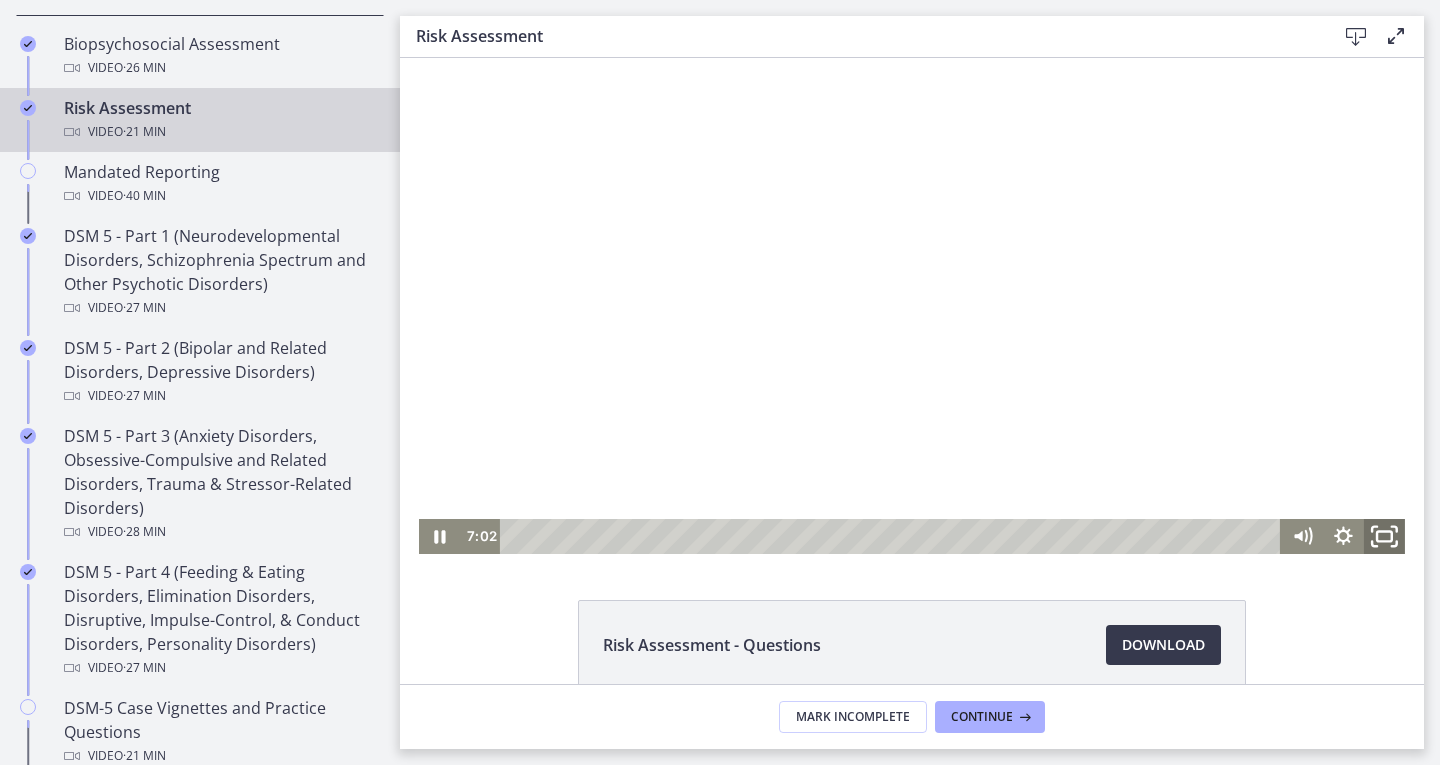 click 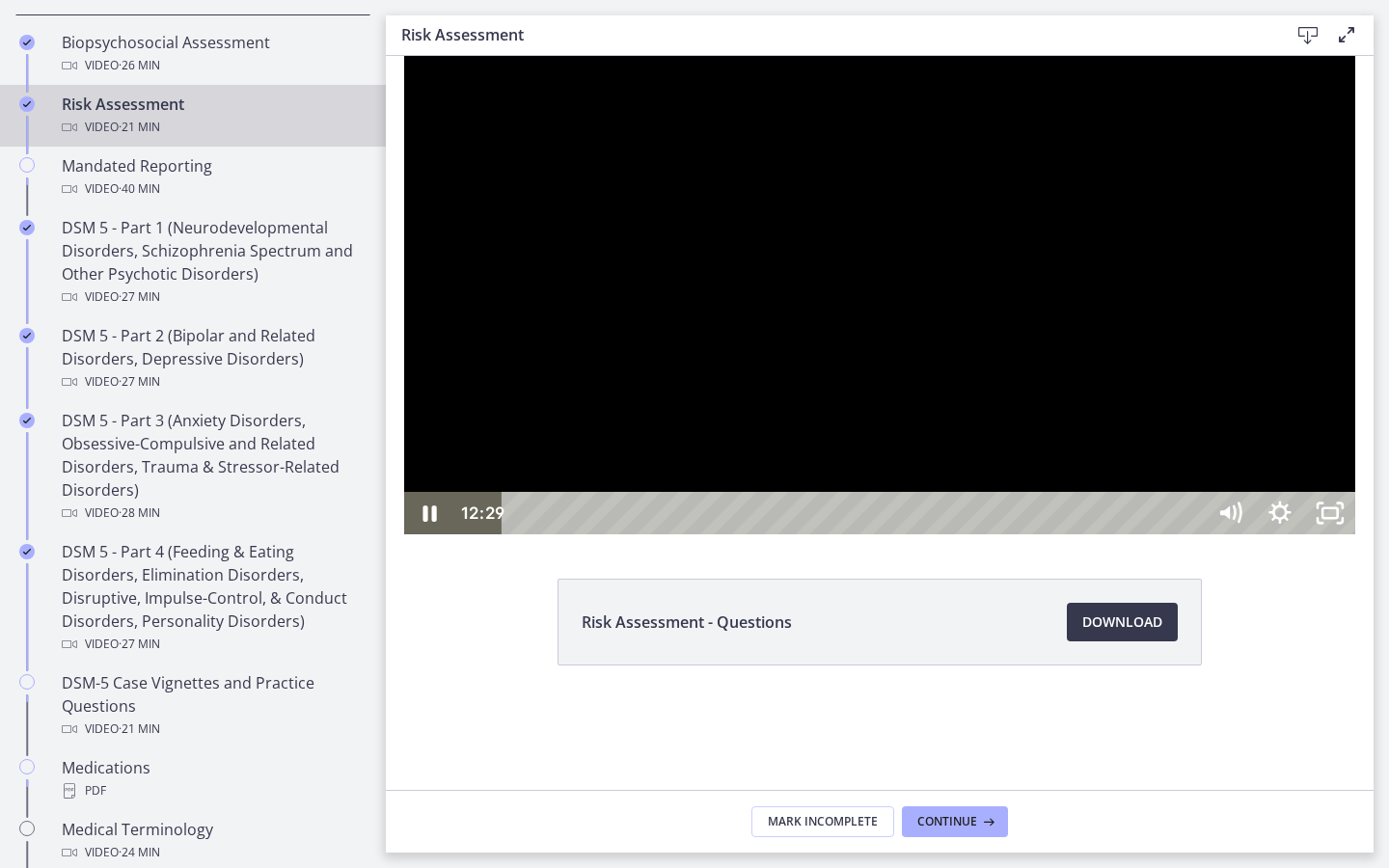 type 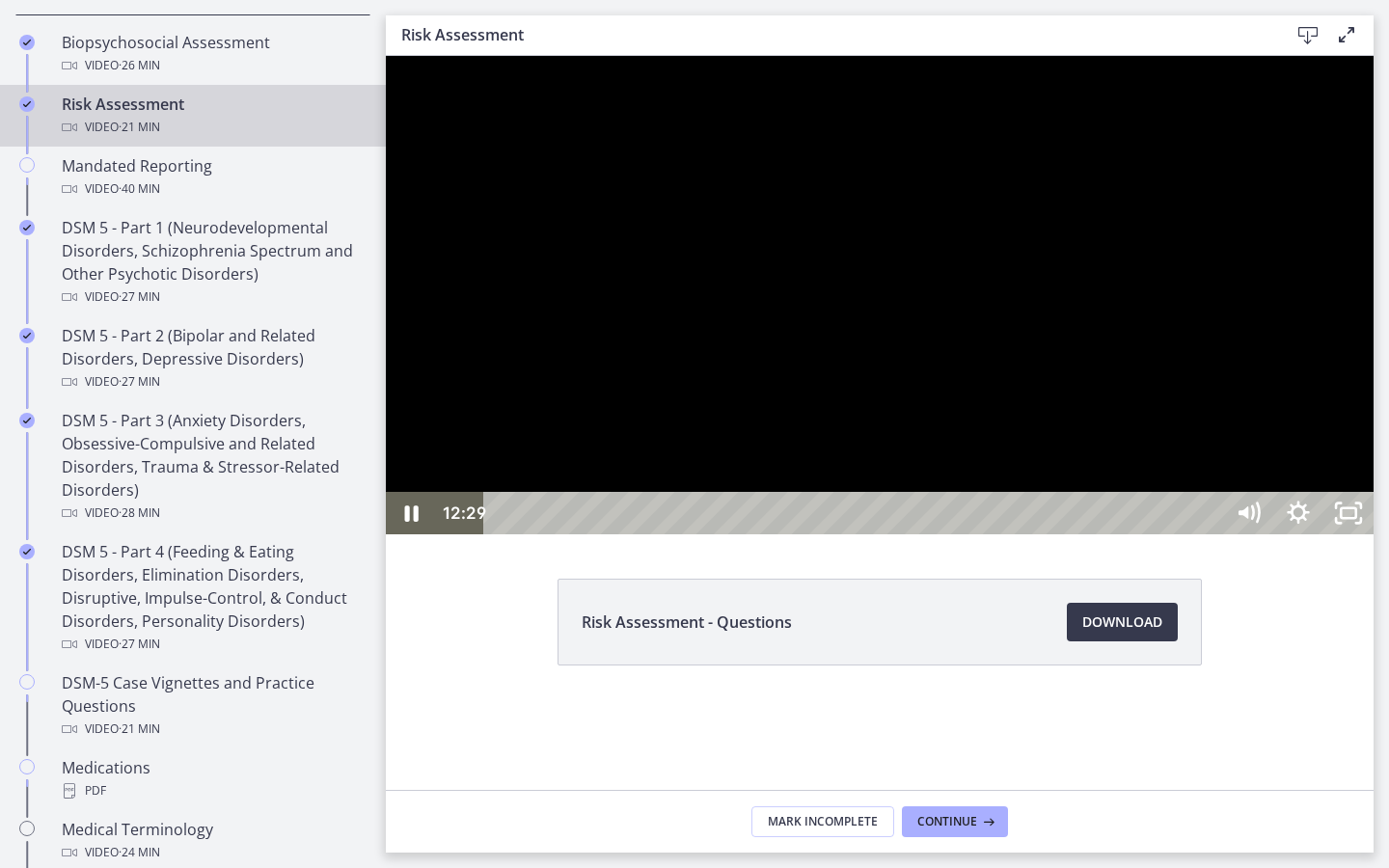 click at bounding box center (1348, 513) 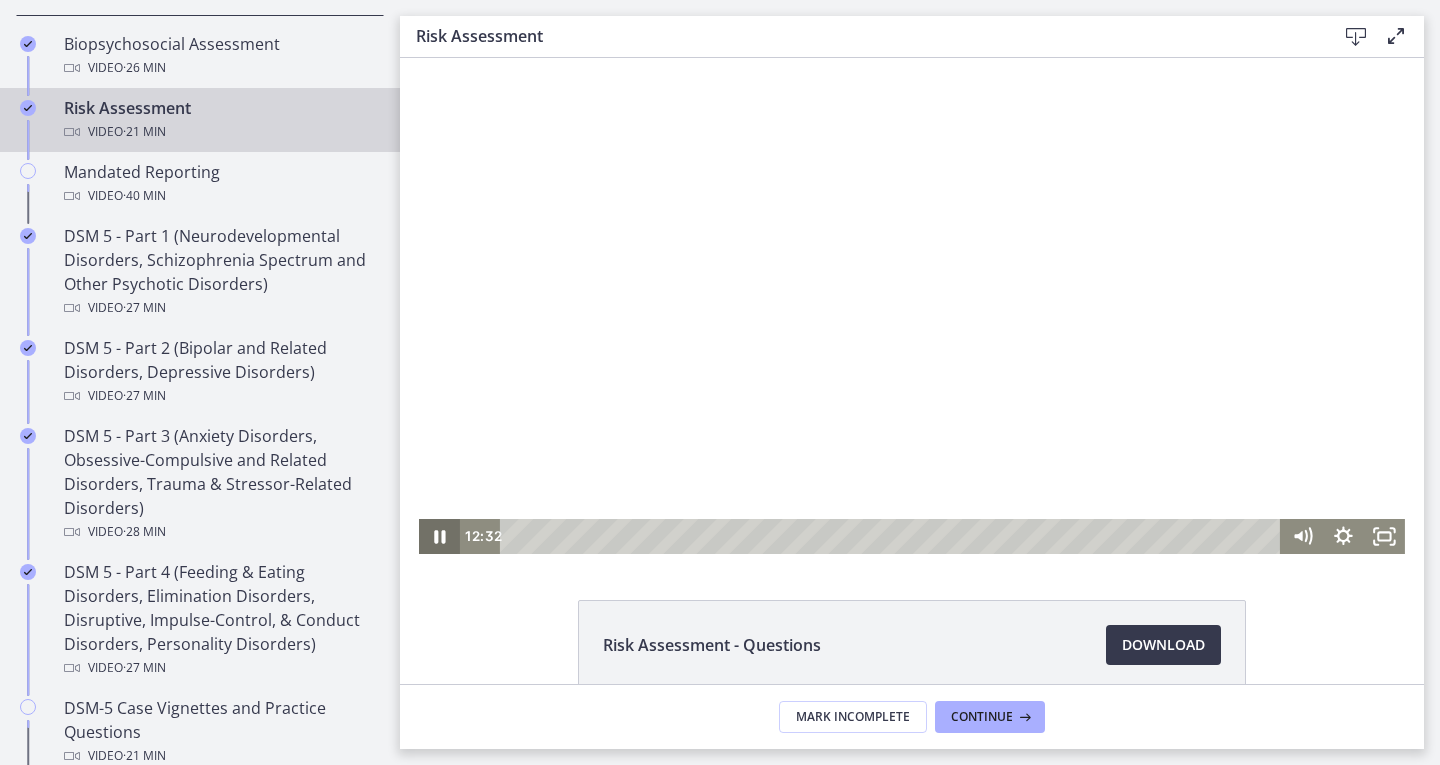 click 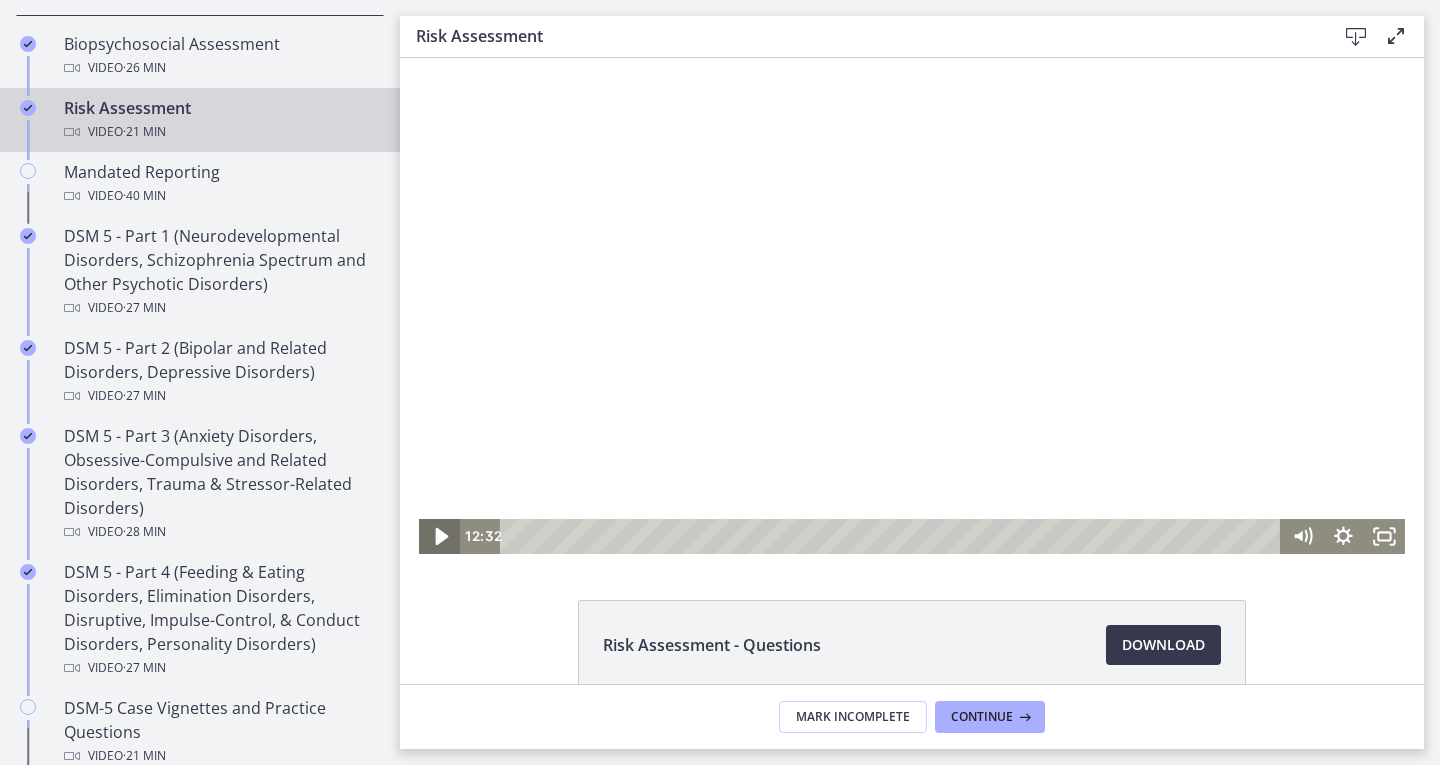 click 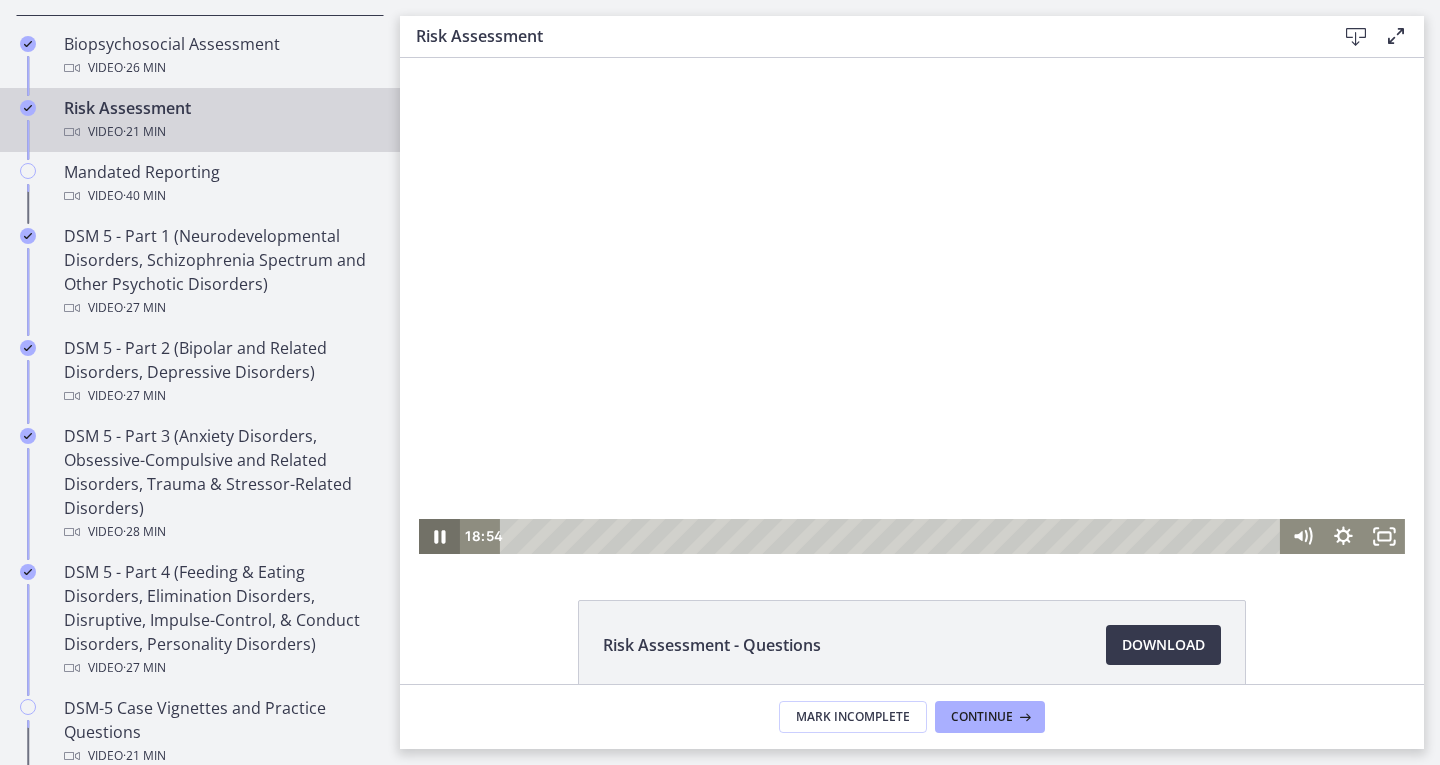 click 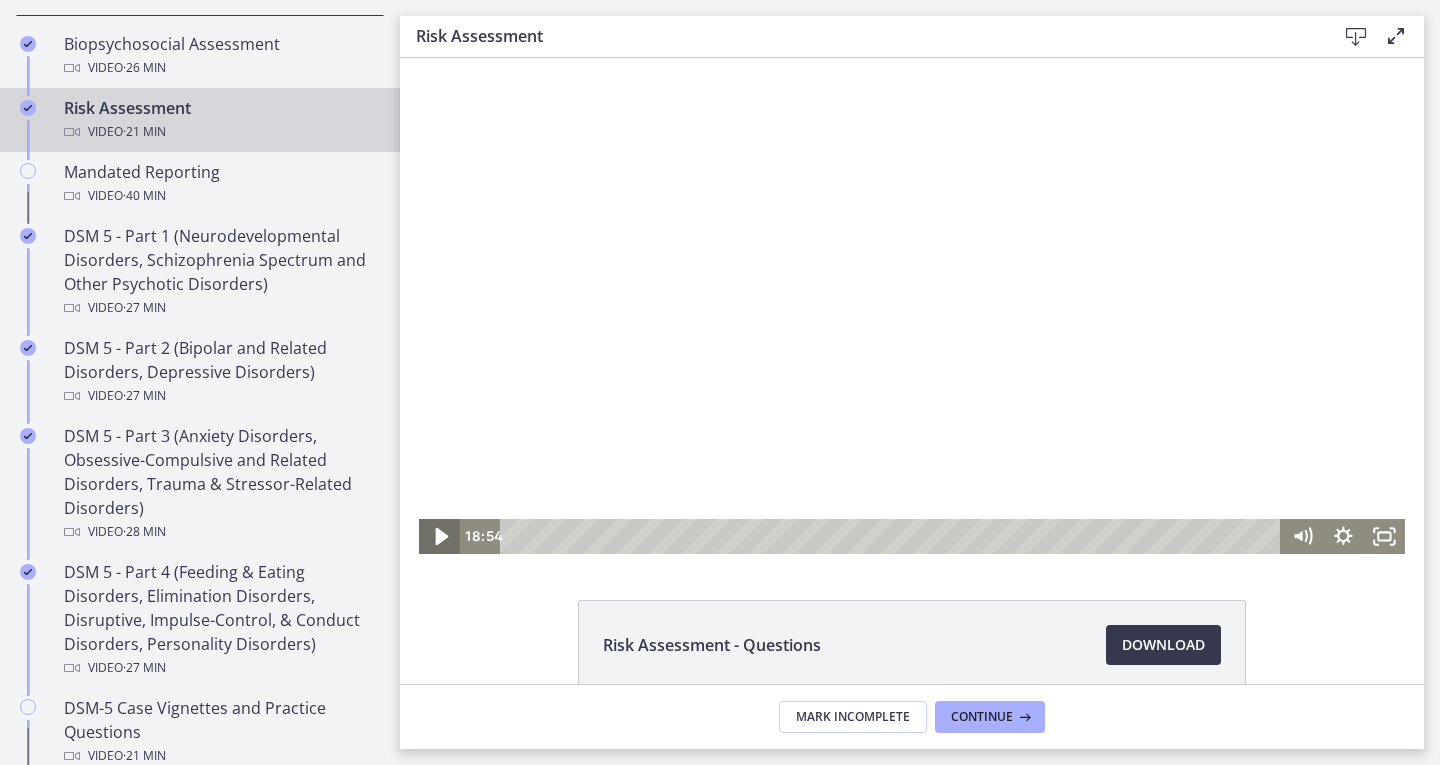 click 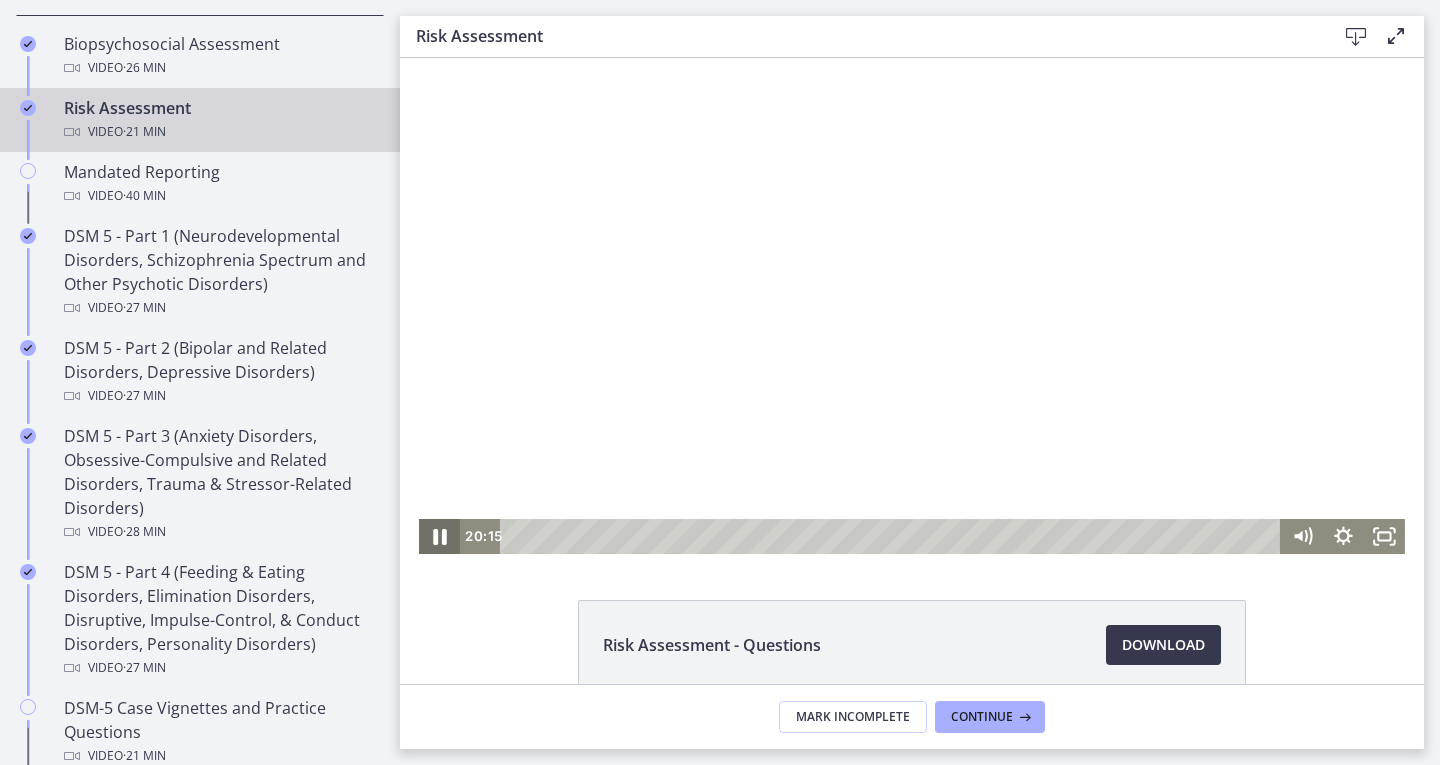 click 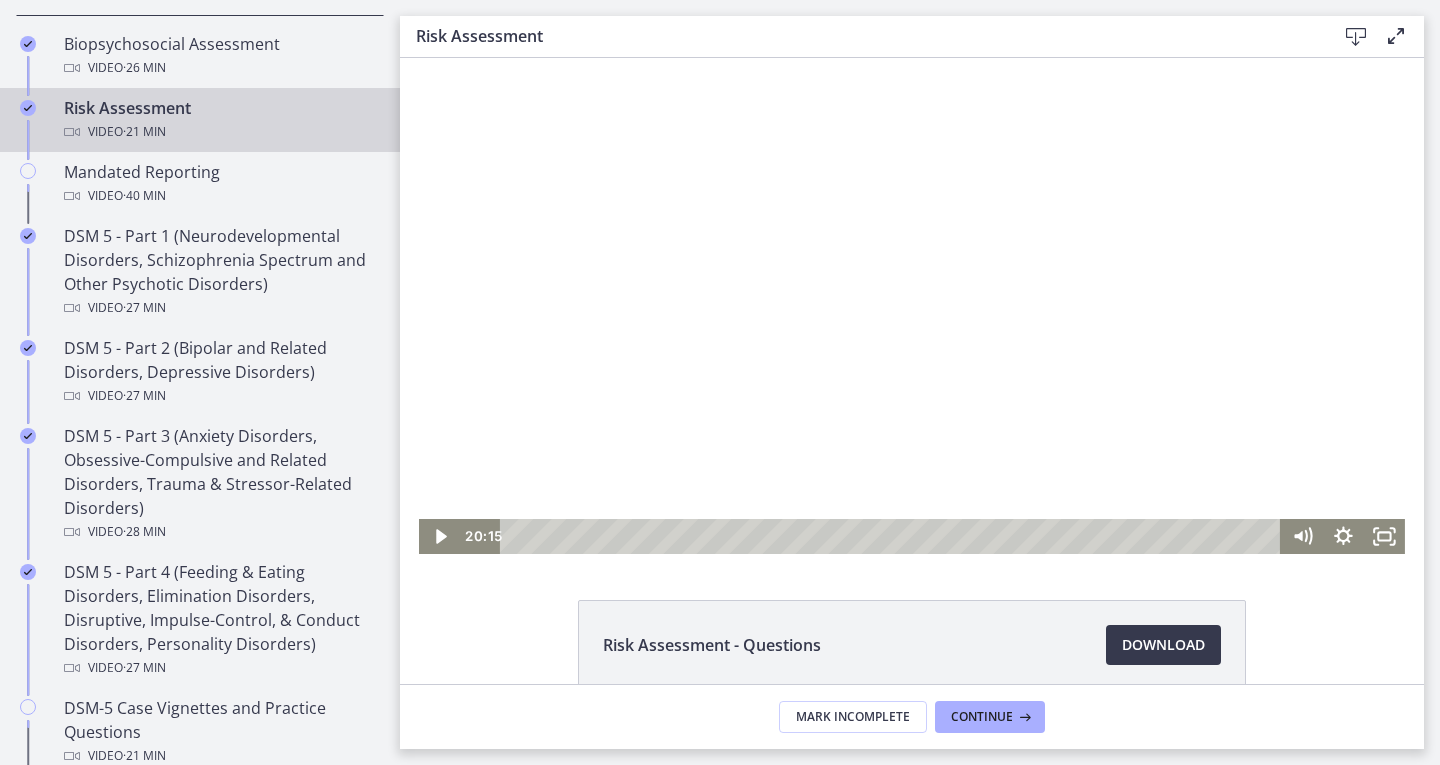 scroll, scrollTop: 102, scrollLeft: 0, axis: vertical 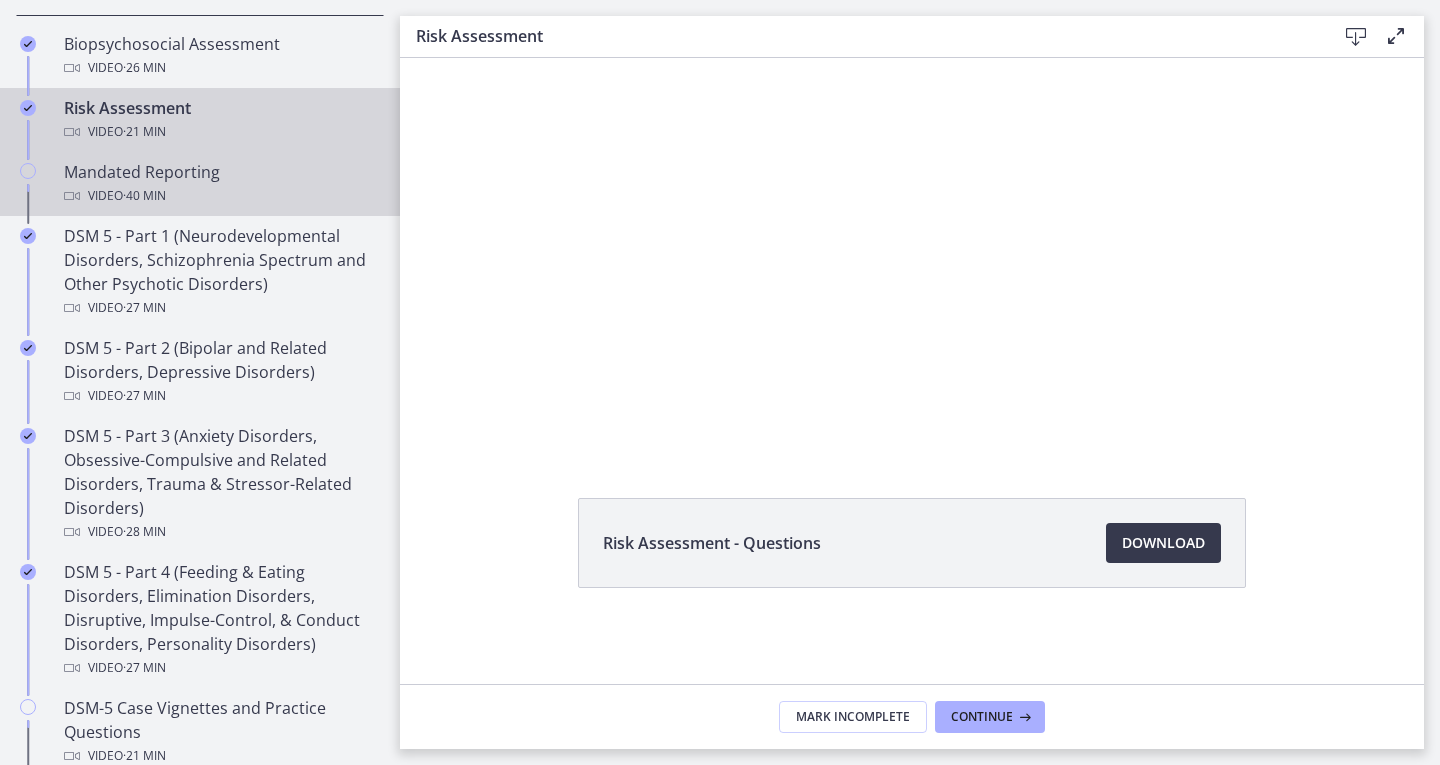 click on "Mandated Reporting
Video
·  40 min" at bounding box center [200, 184] 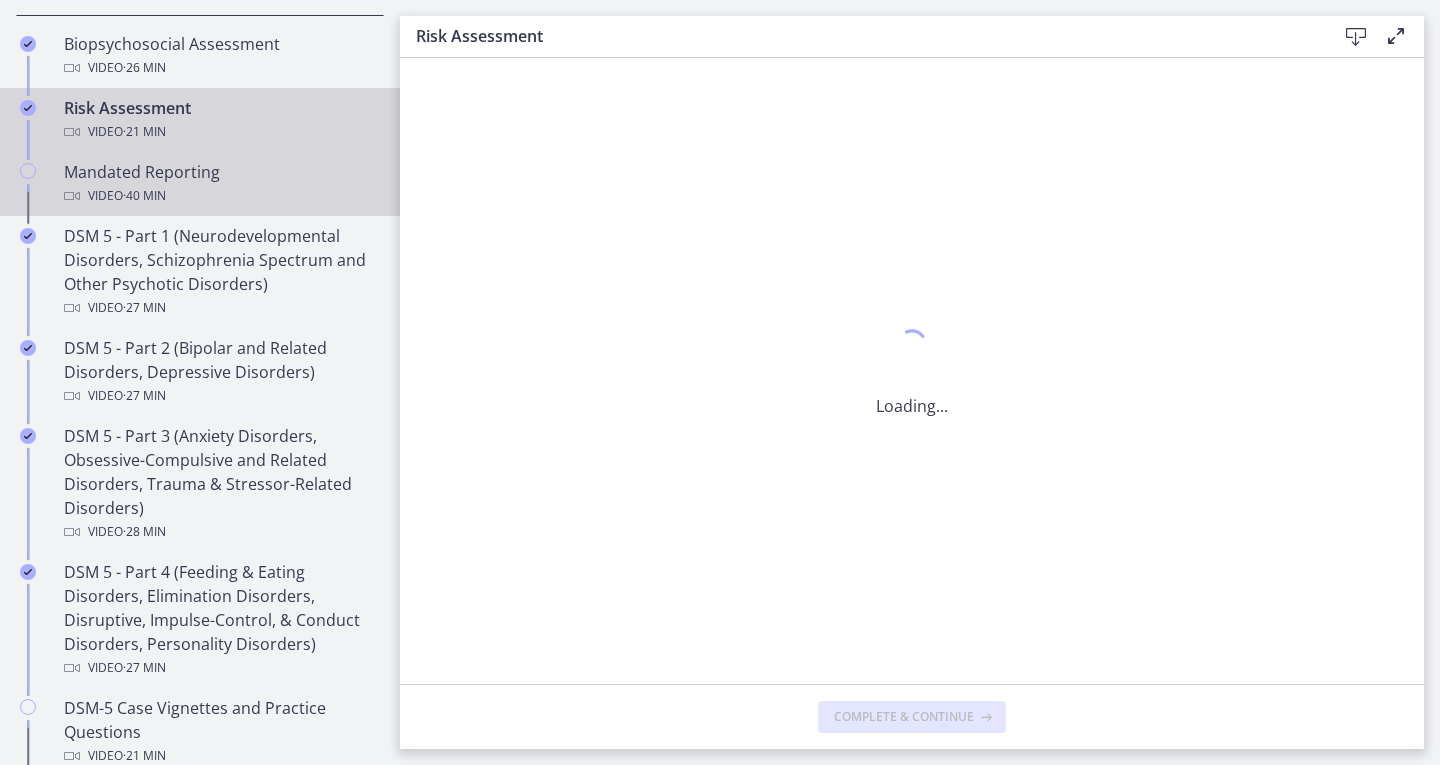scroll, scrollTop: 0, scrollLeft: 0, axis: both 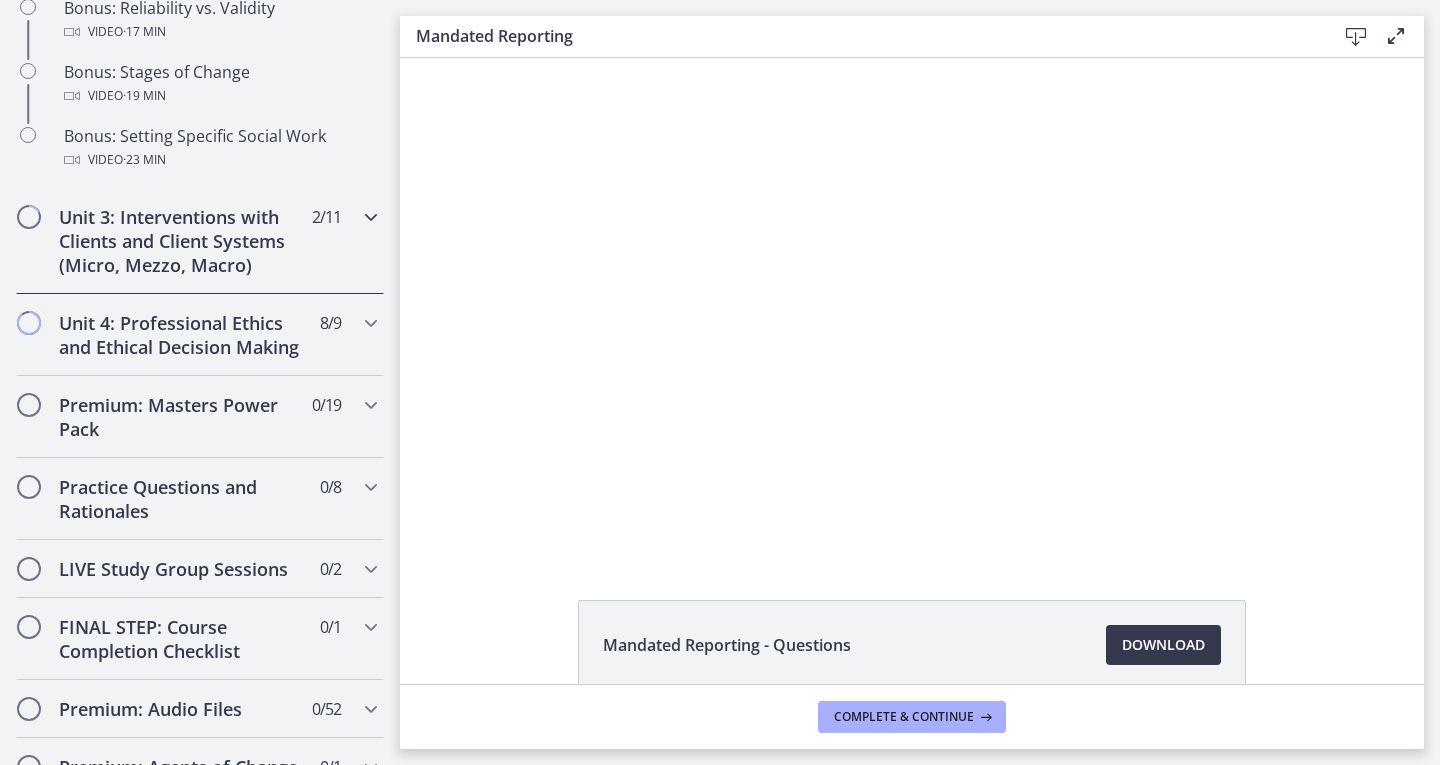 click on "Unit 3: Interventions with Clients and Client Systems (Micro, Mezzo, Macro)
2  /  11
Completed" at bounding box center [200, 241] 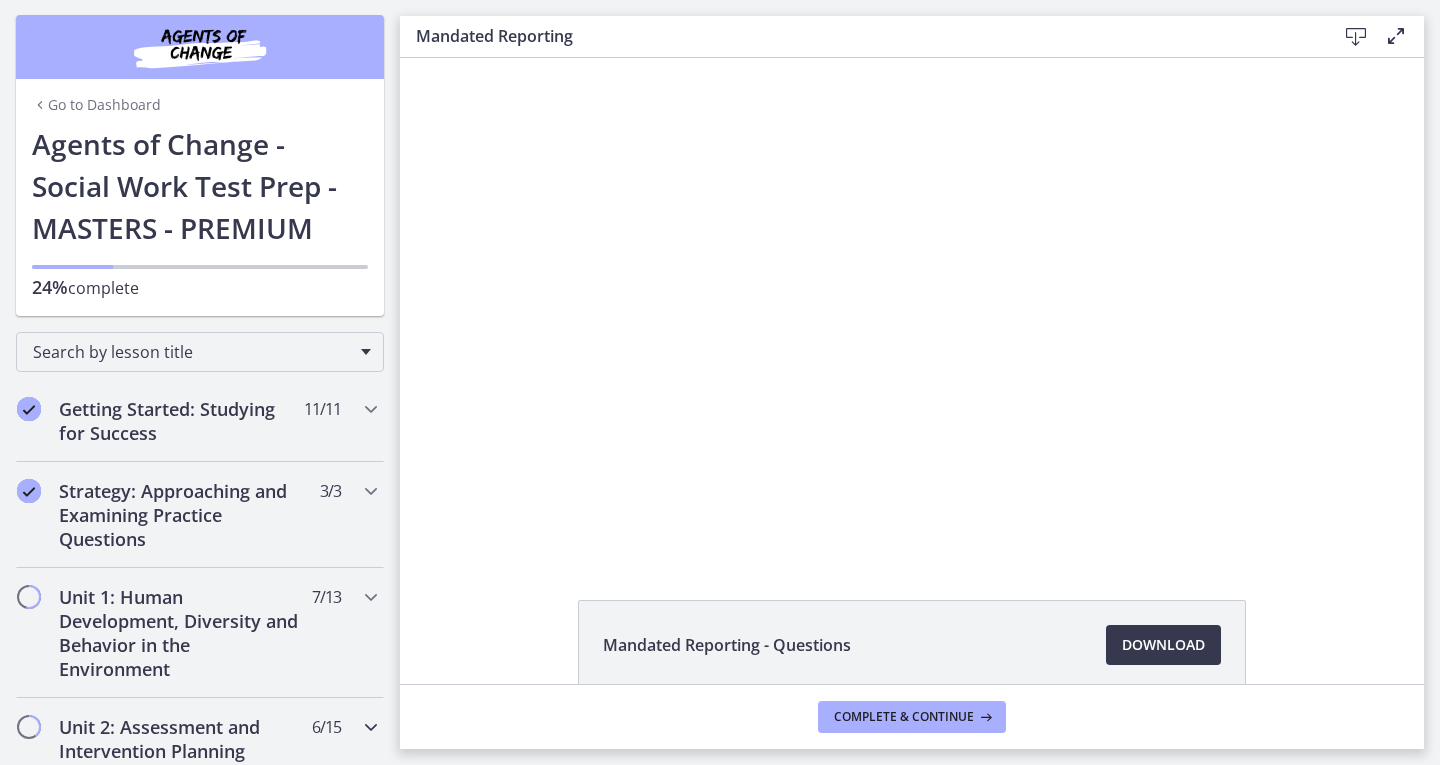 scroll, scrollTop: 0, scrollLeft: 0, axis: both 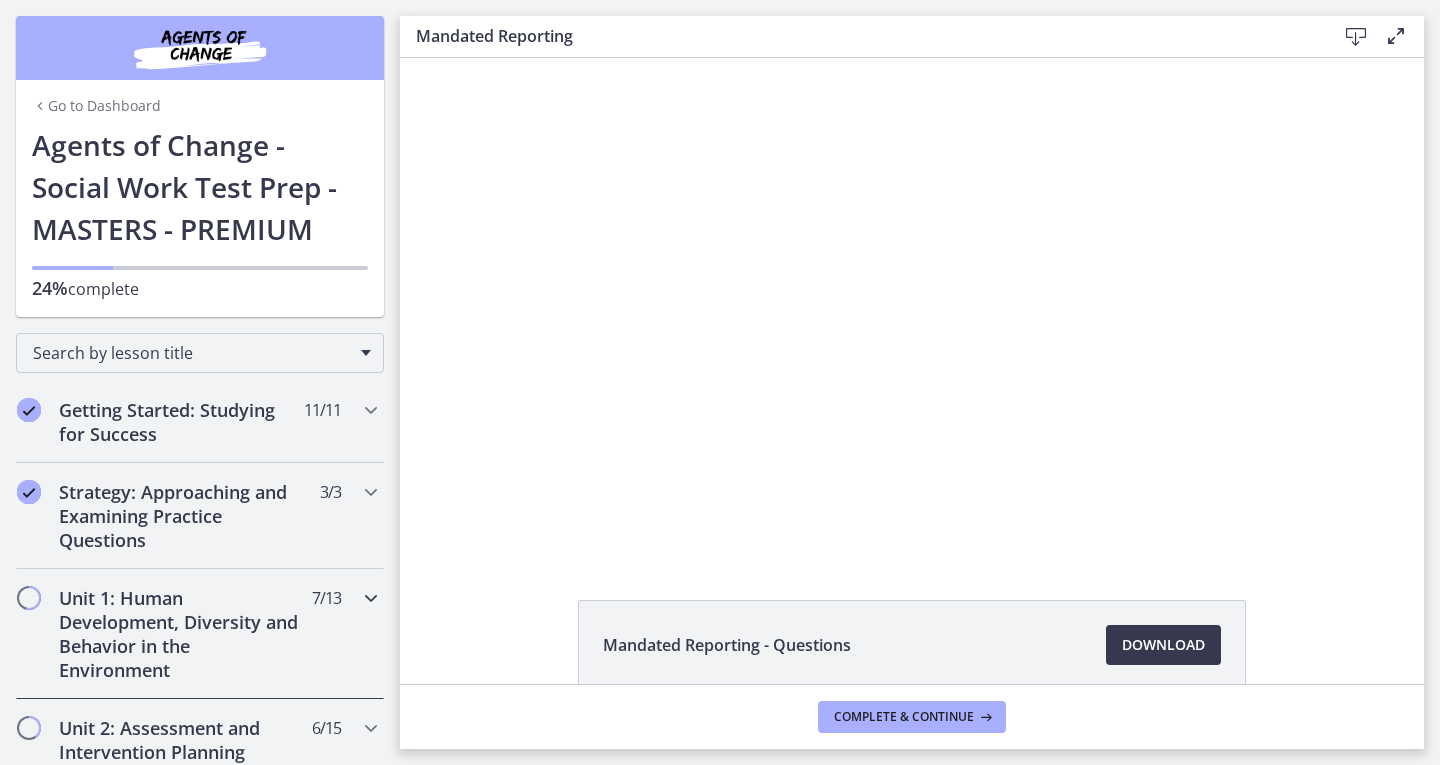 click on "Unit 1: Human Development, Diversity and Behavior in the Environment" at bounding box center [181, 634] 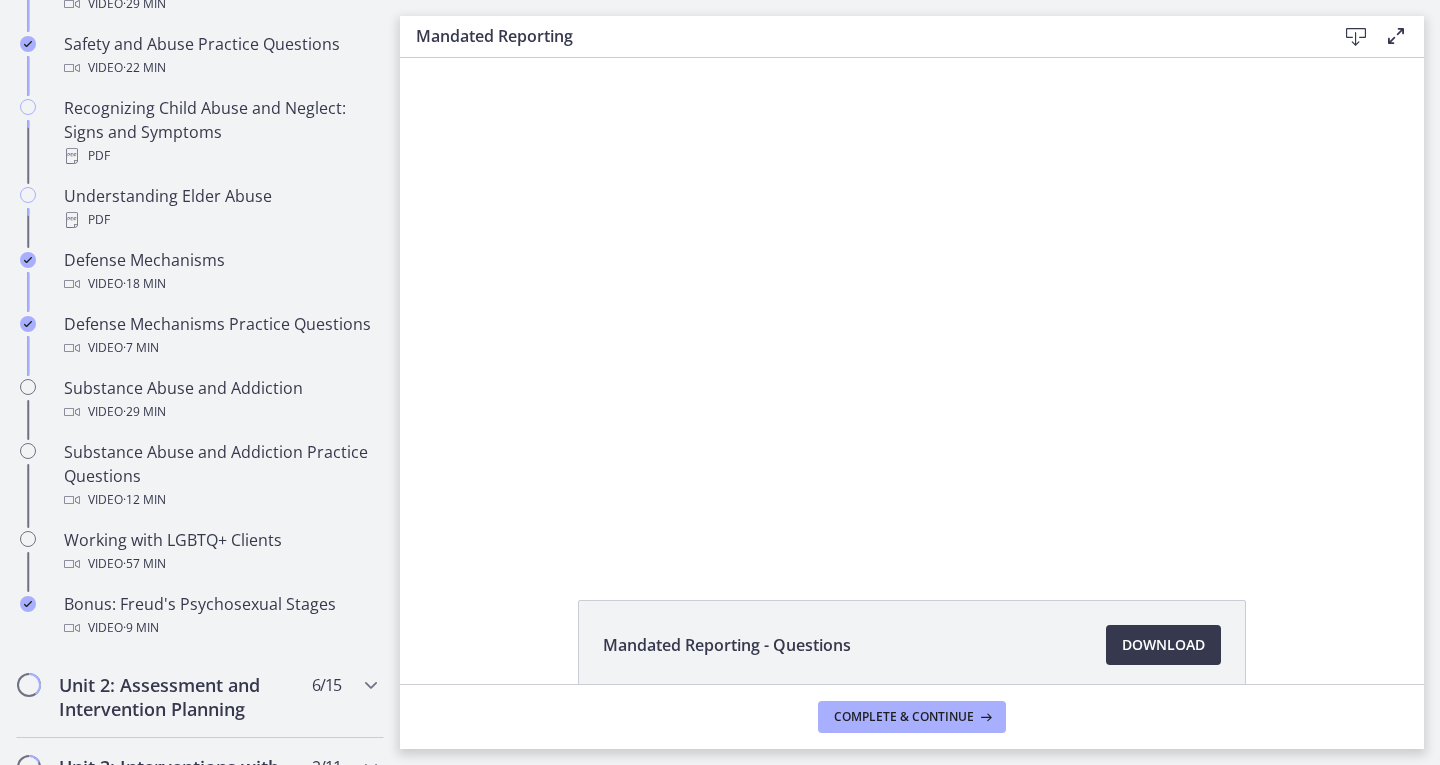 scroll, scrollTop: 991, scrollLeft: 0, axis: vertical 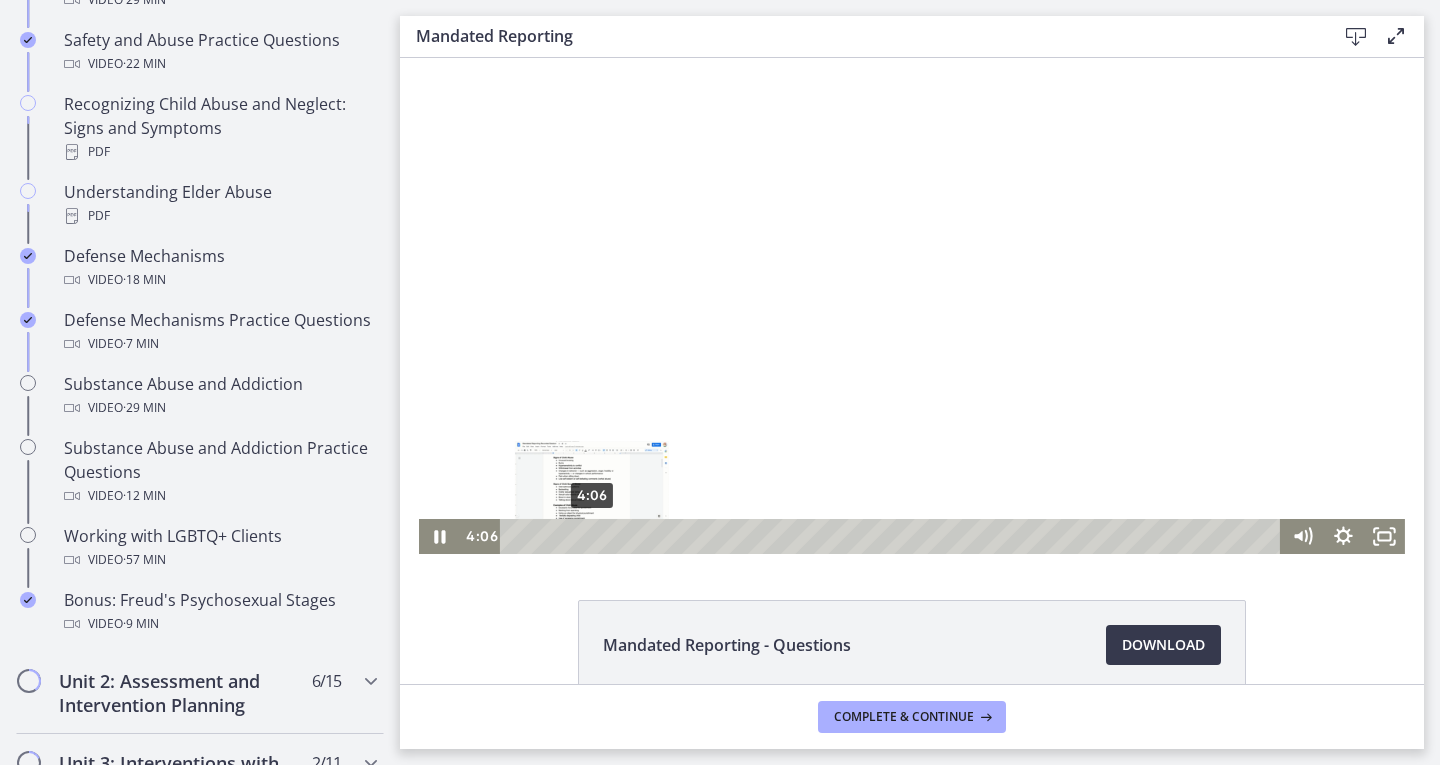 click on "4:06" at bounding box center [893, 536] 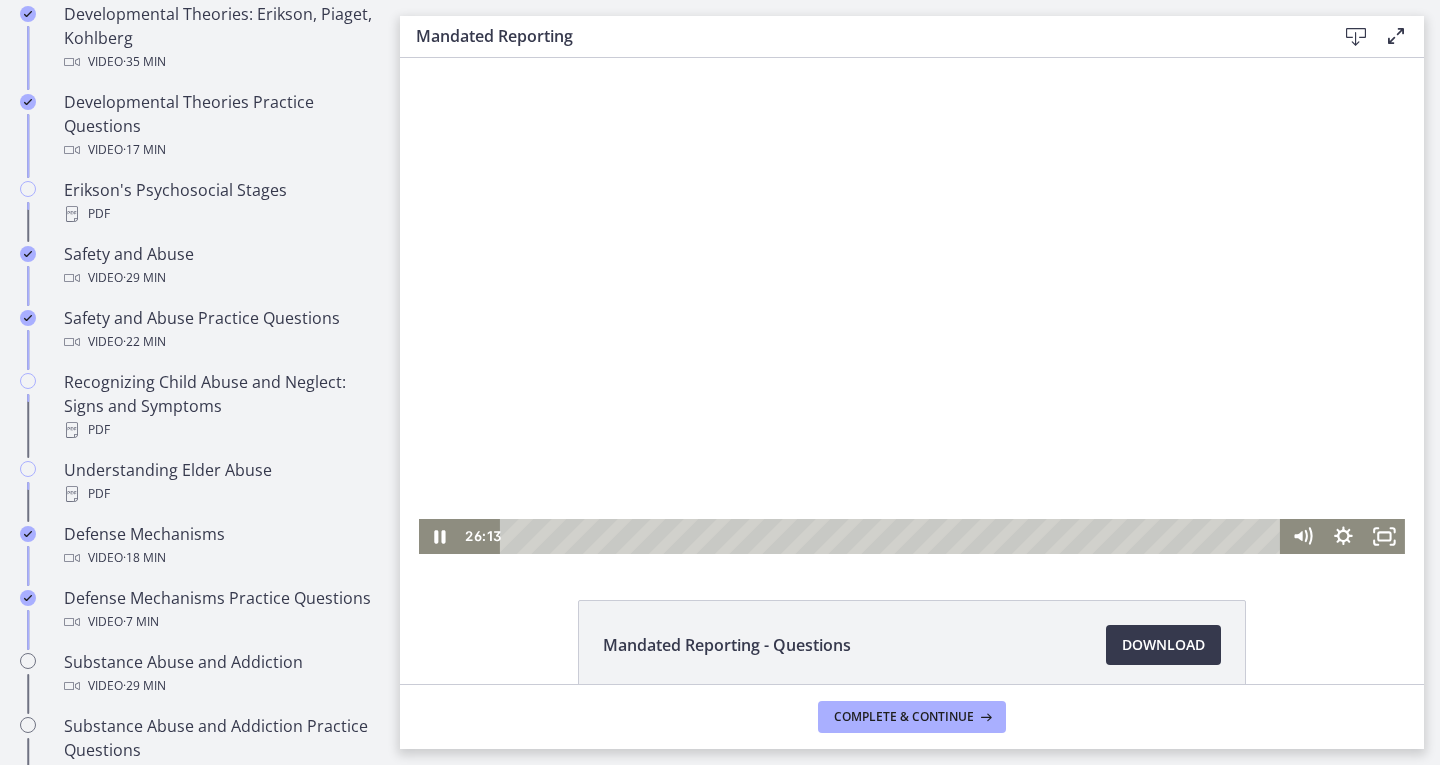 scroll, scrollTop: 718, scrollLeft: 0, axis: vertical 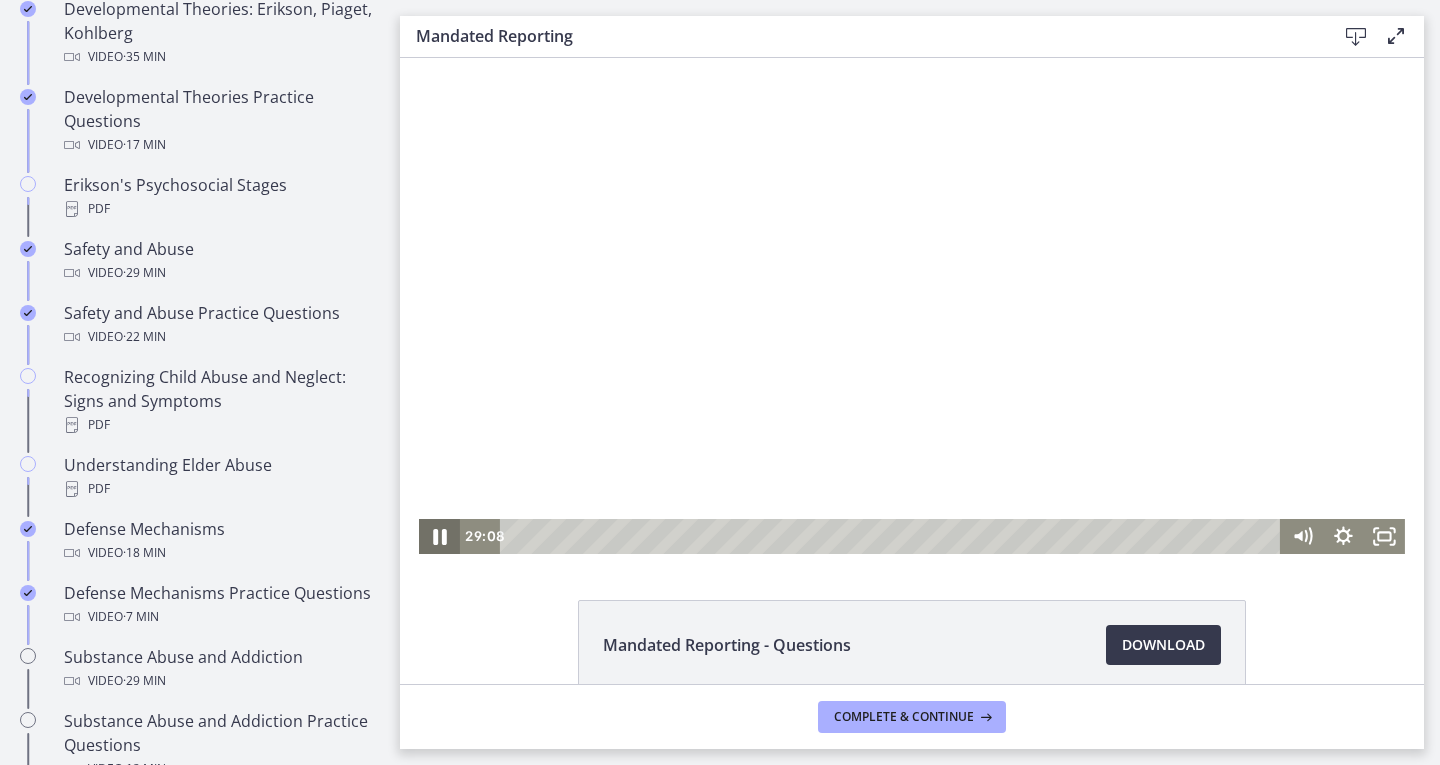 click 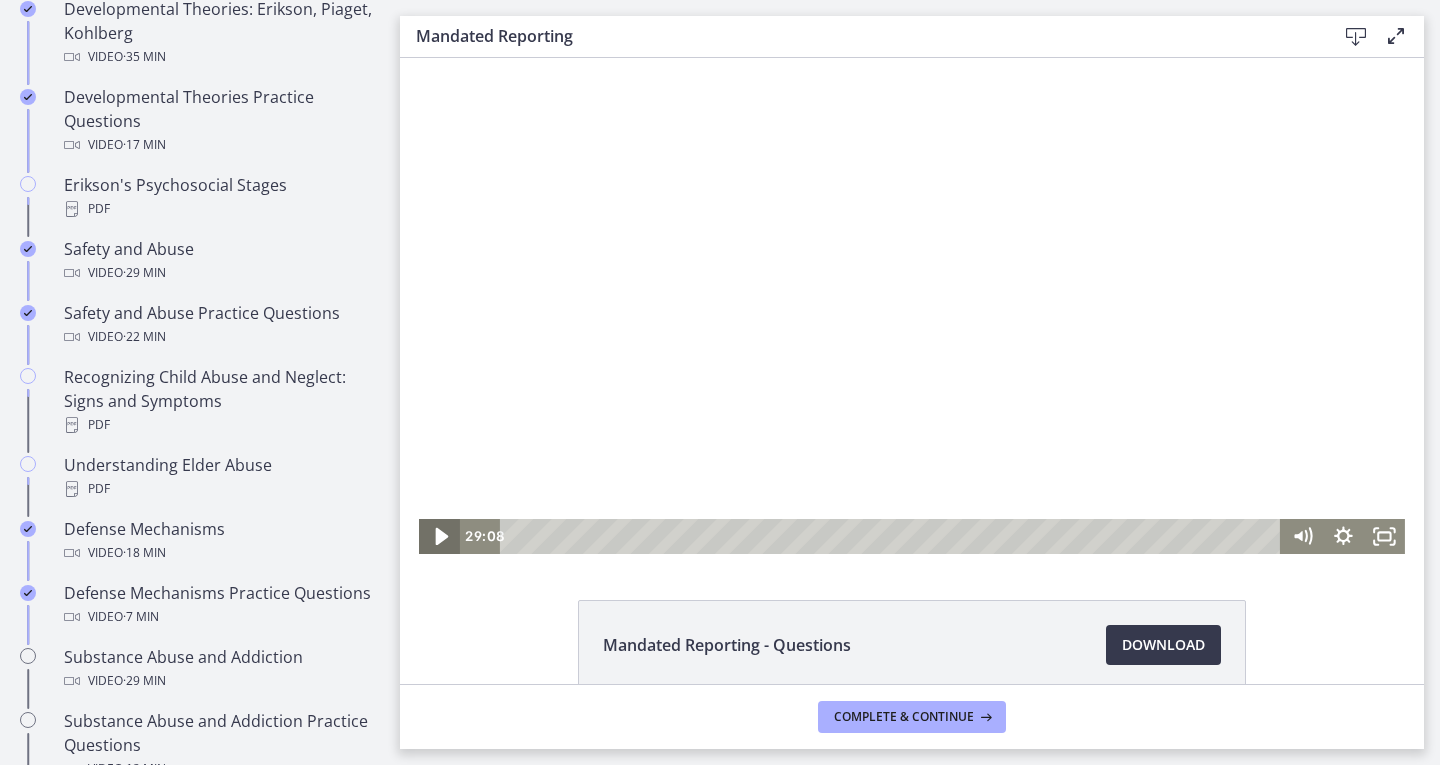 click 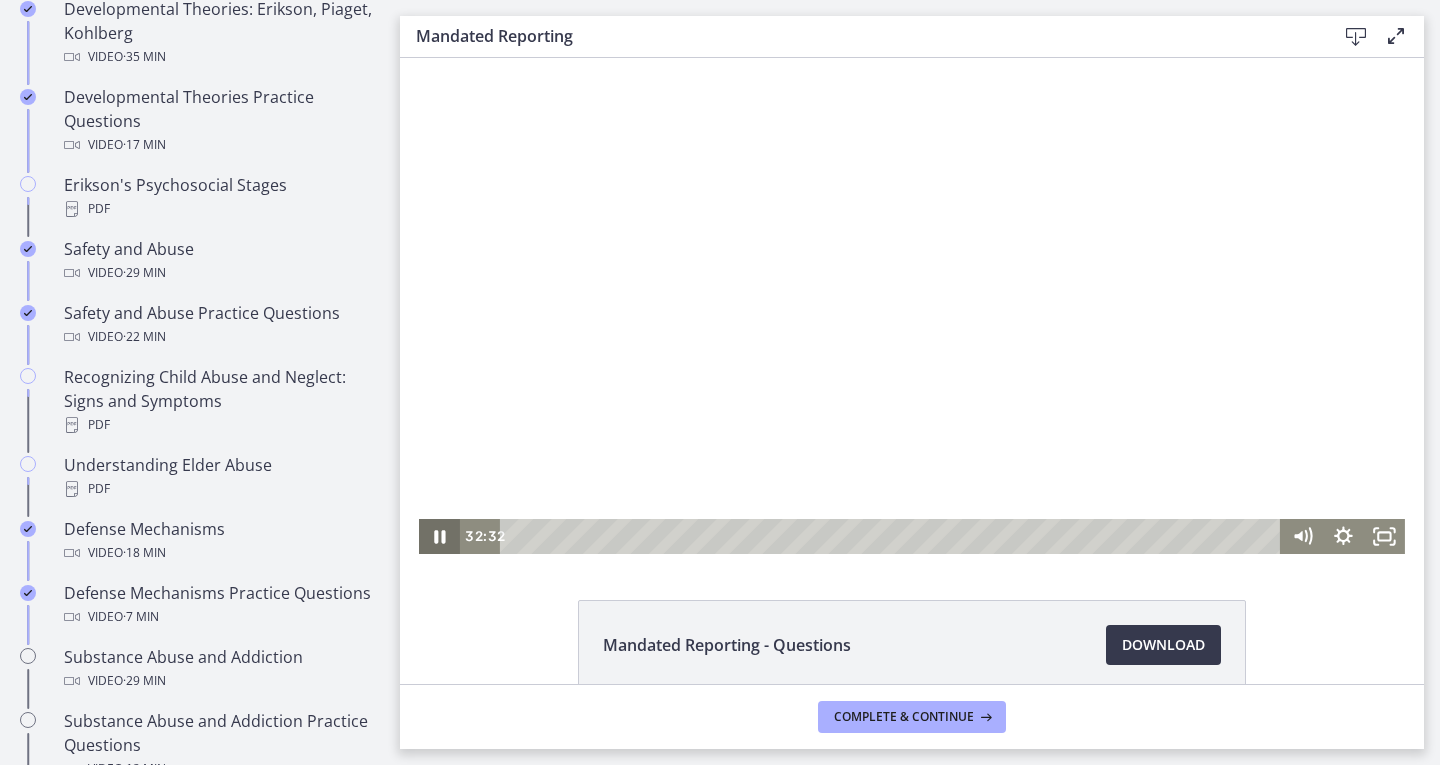 click 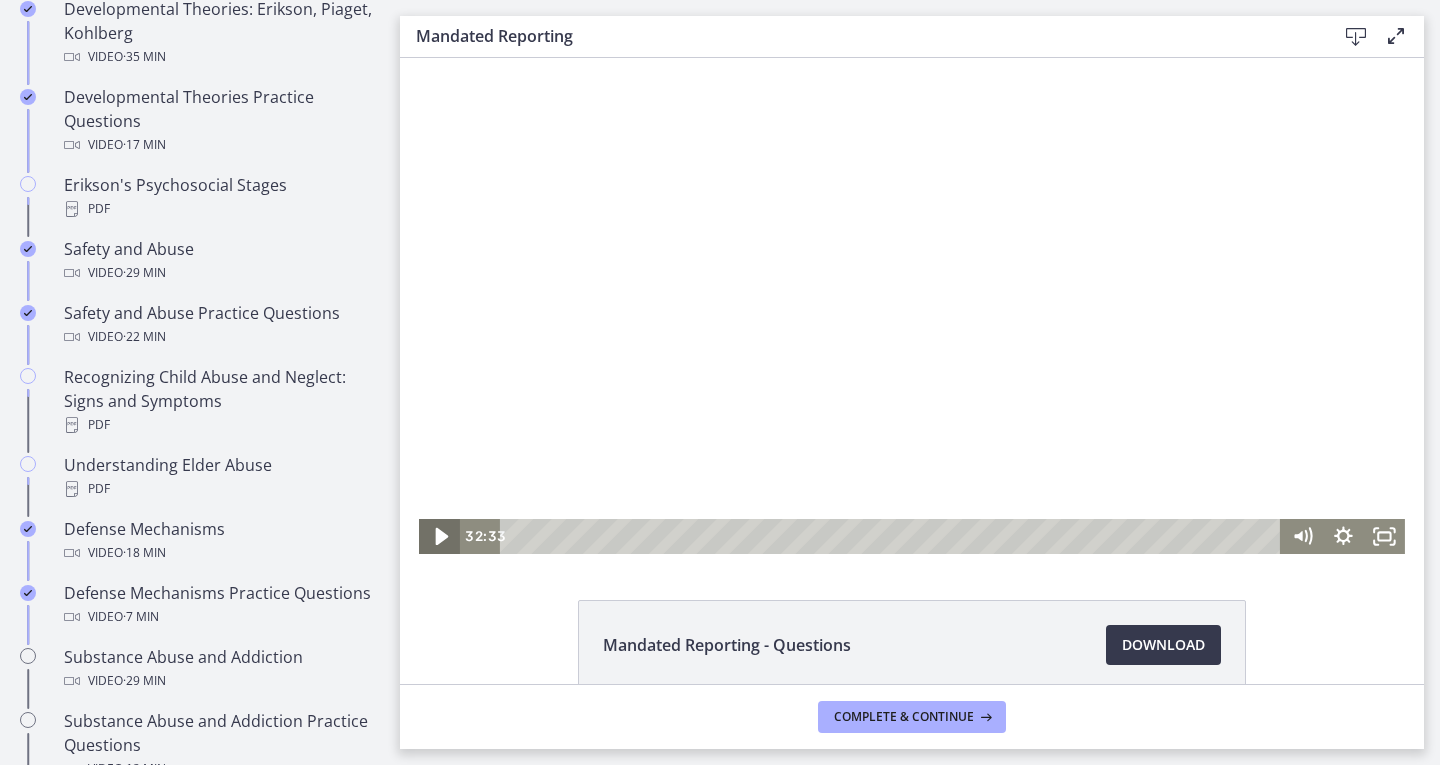 click 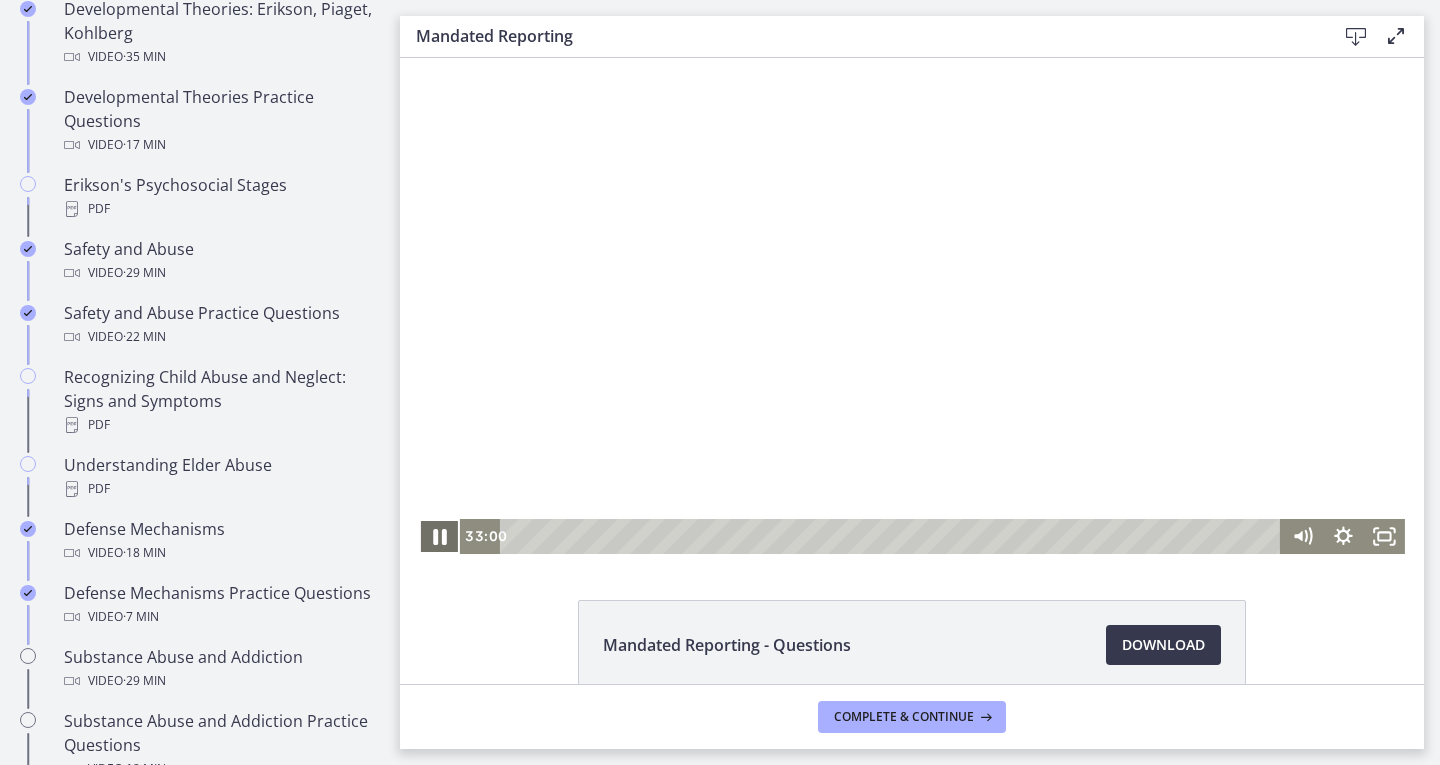 click 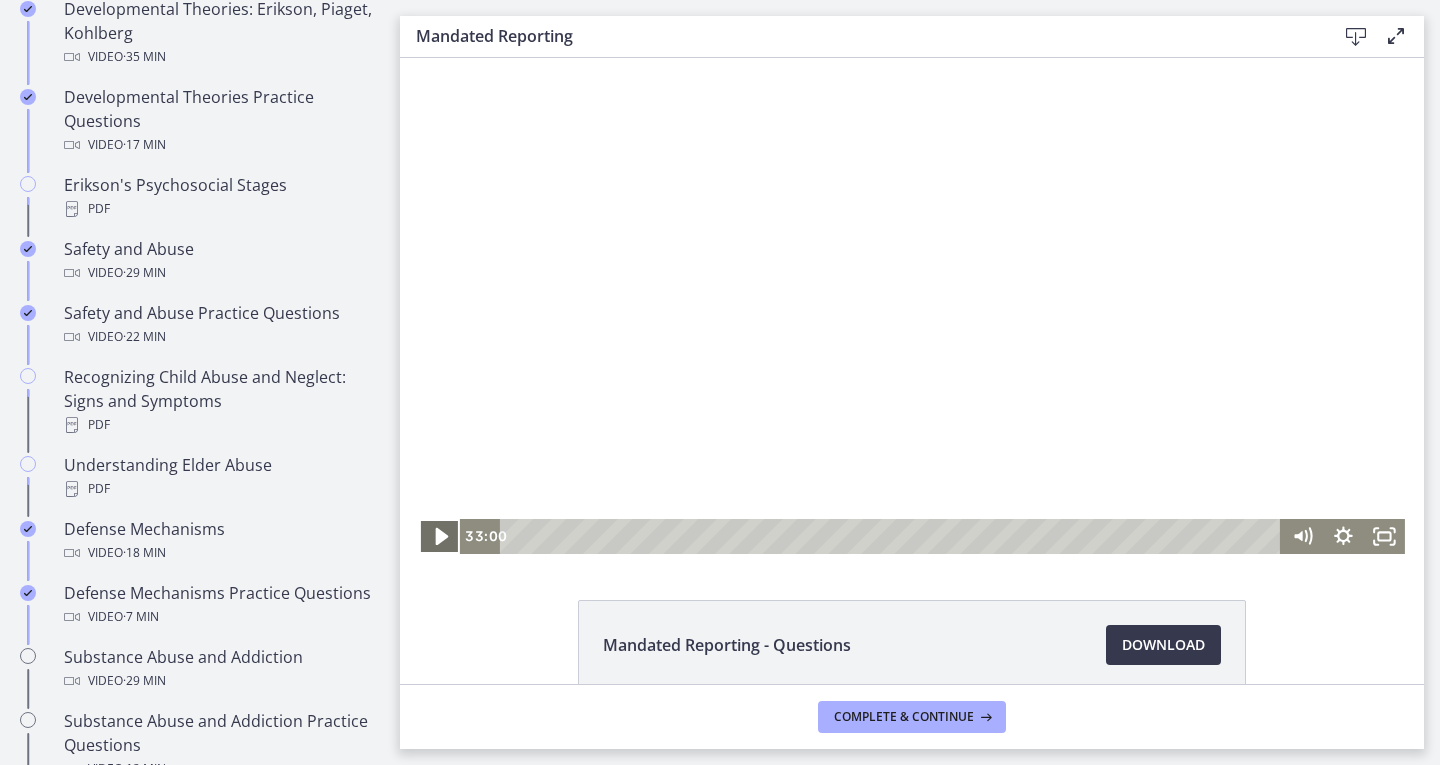 click 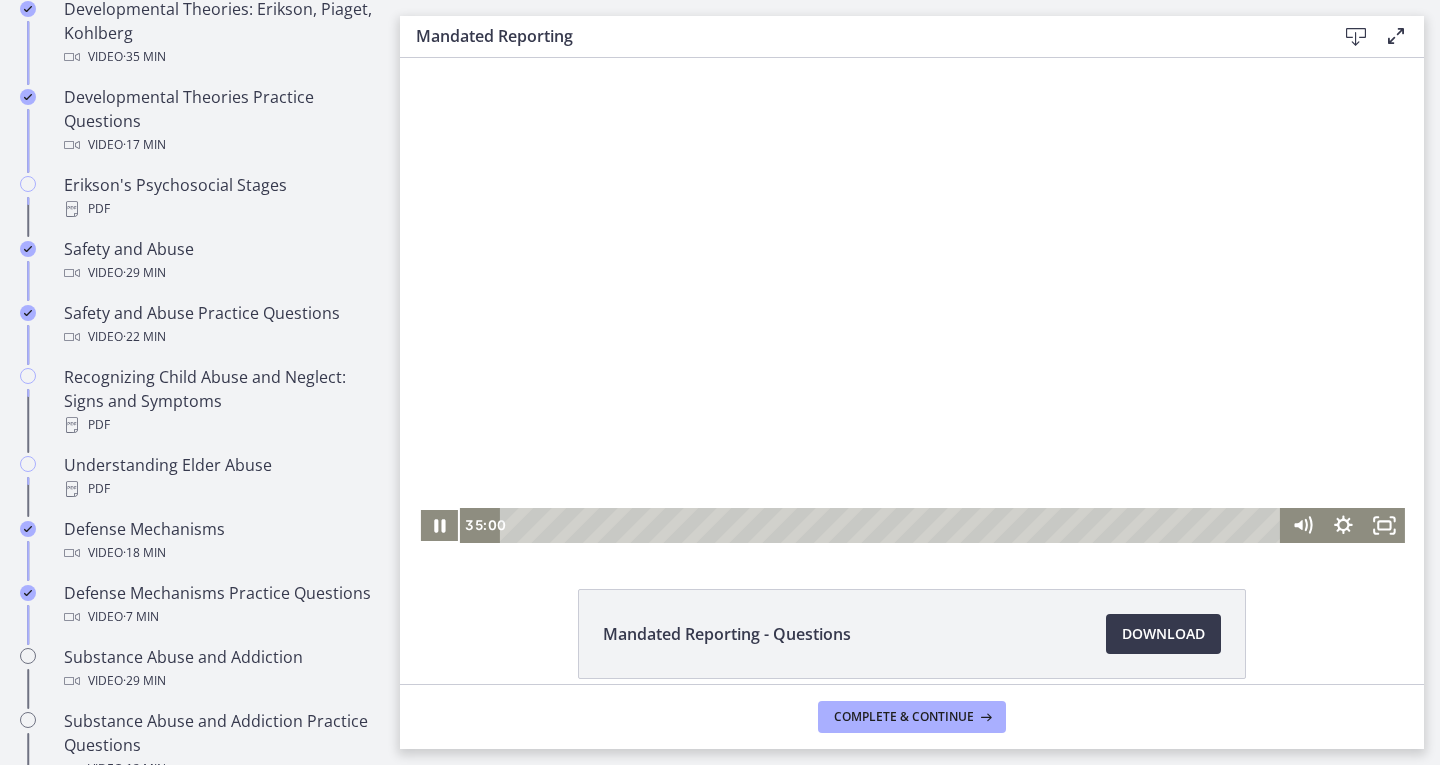 scroll, scrollTop: 10, scrollLeft: 0, axis: vertical 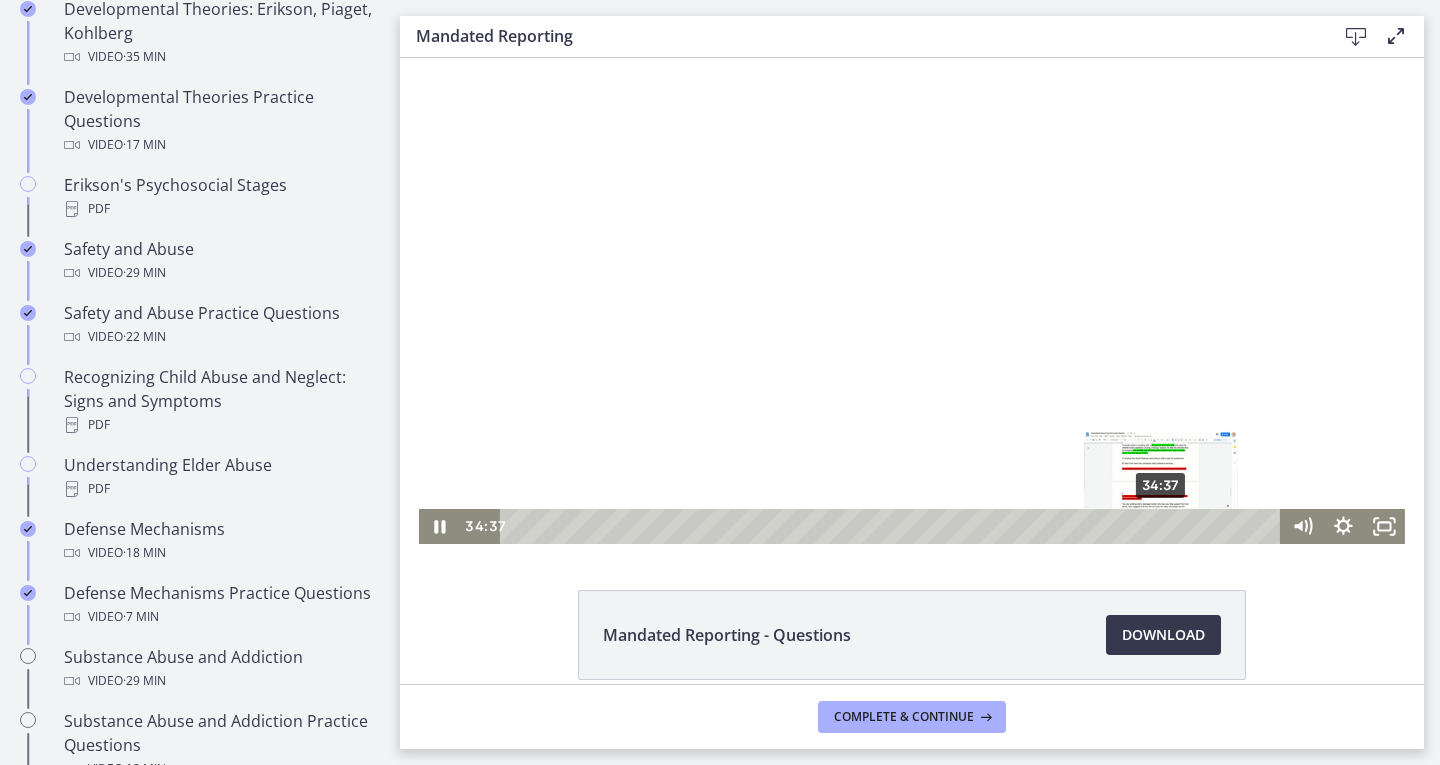 click on "34:37" at bounding box center (893, 526) 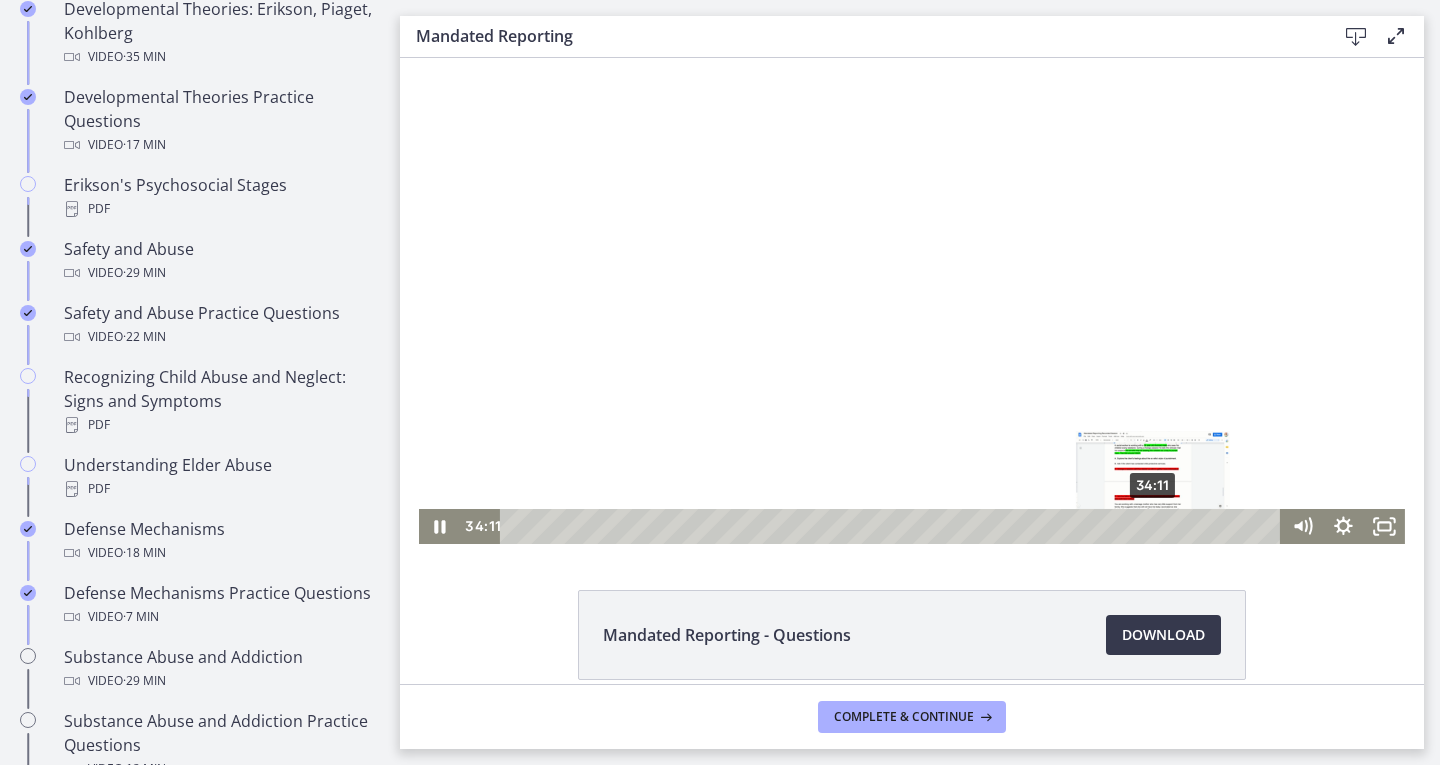 click on "34:11" at bounding box center (893, 526) 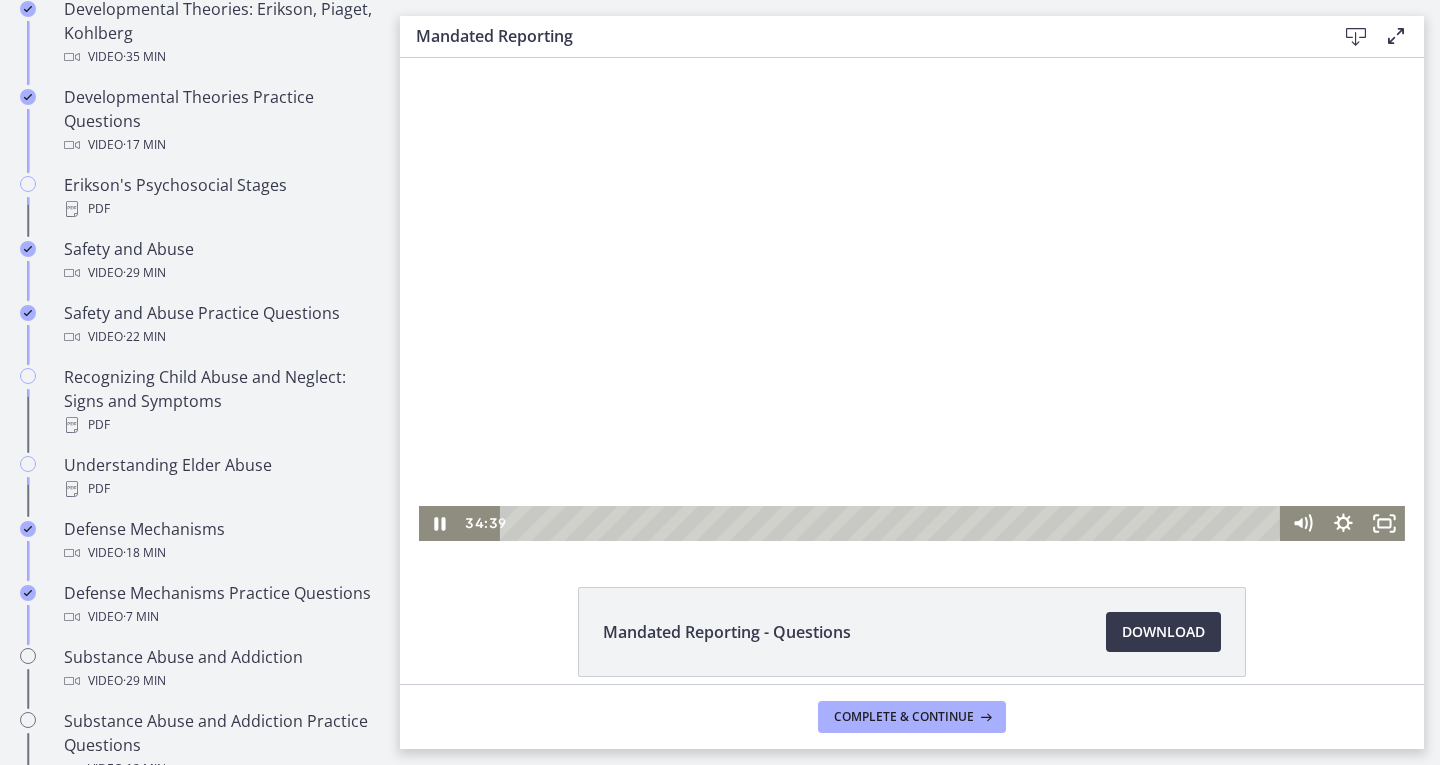 scroll, scrollTop: 17, scrollLeft: 0, axis: vertical 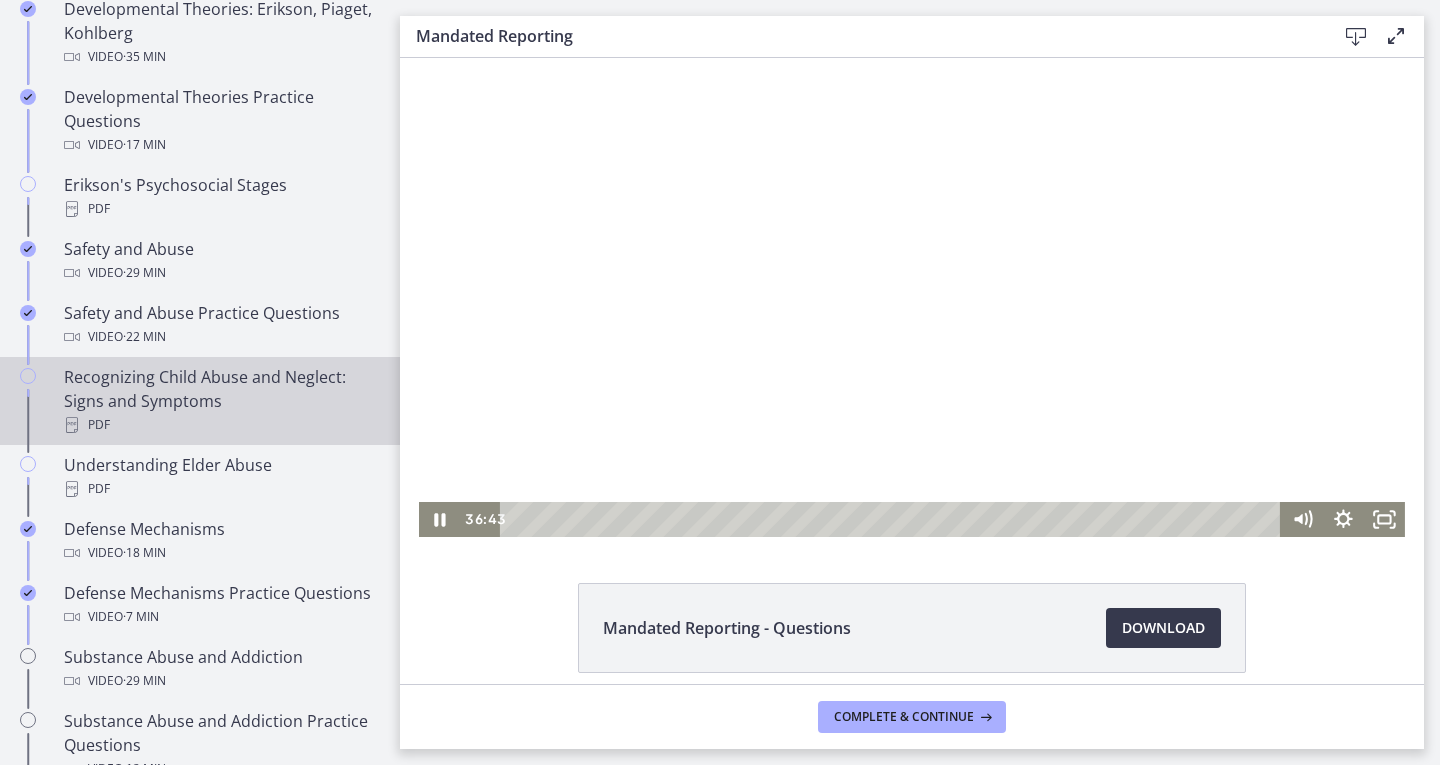 click on "Recognizing Child Abuse and Neglect: Signs and Symptoms
PDF" at bounding box center (200, 401) 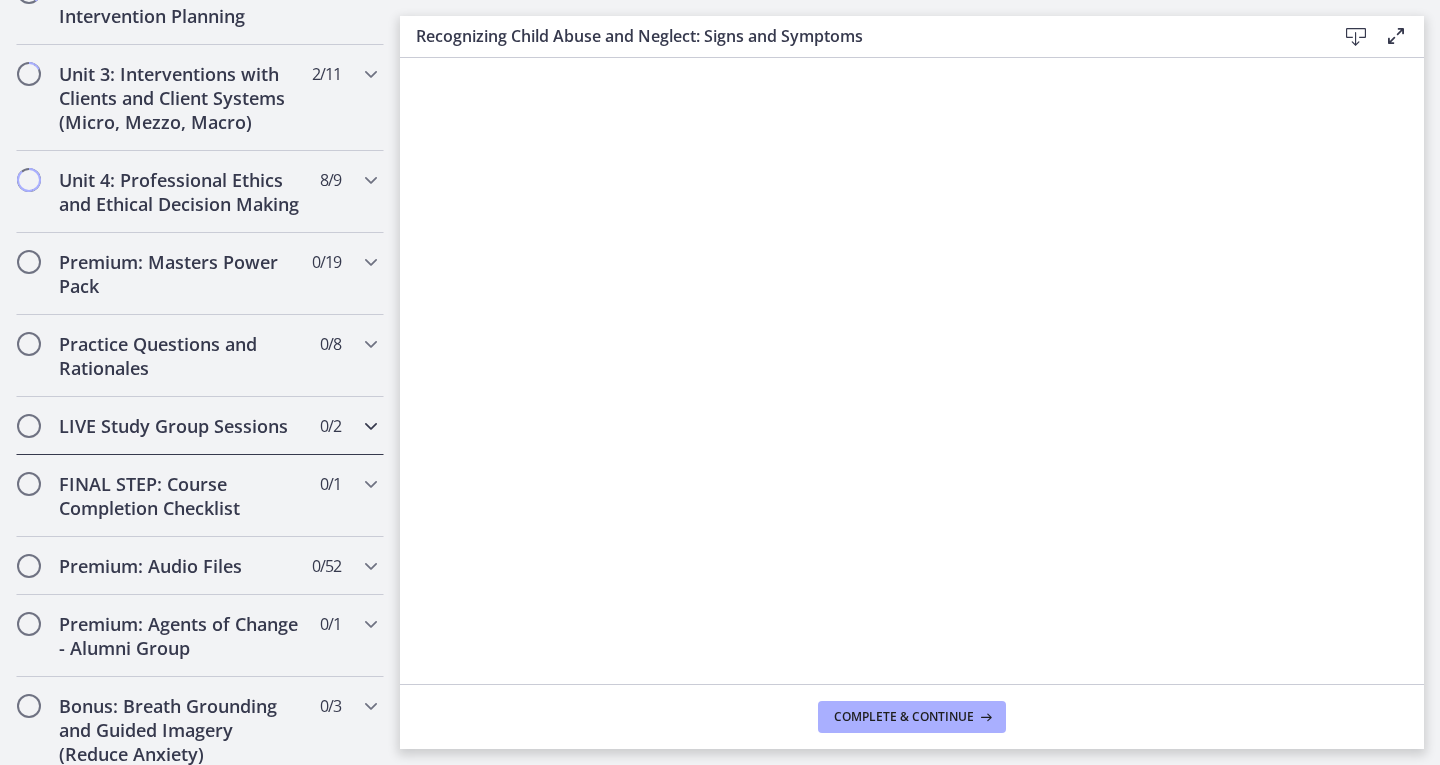 scroll, scrollTop: 1579, scrollLeft: 0, axis: vertical 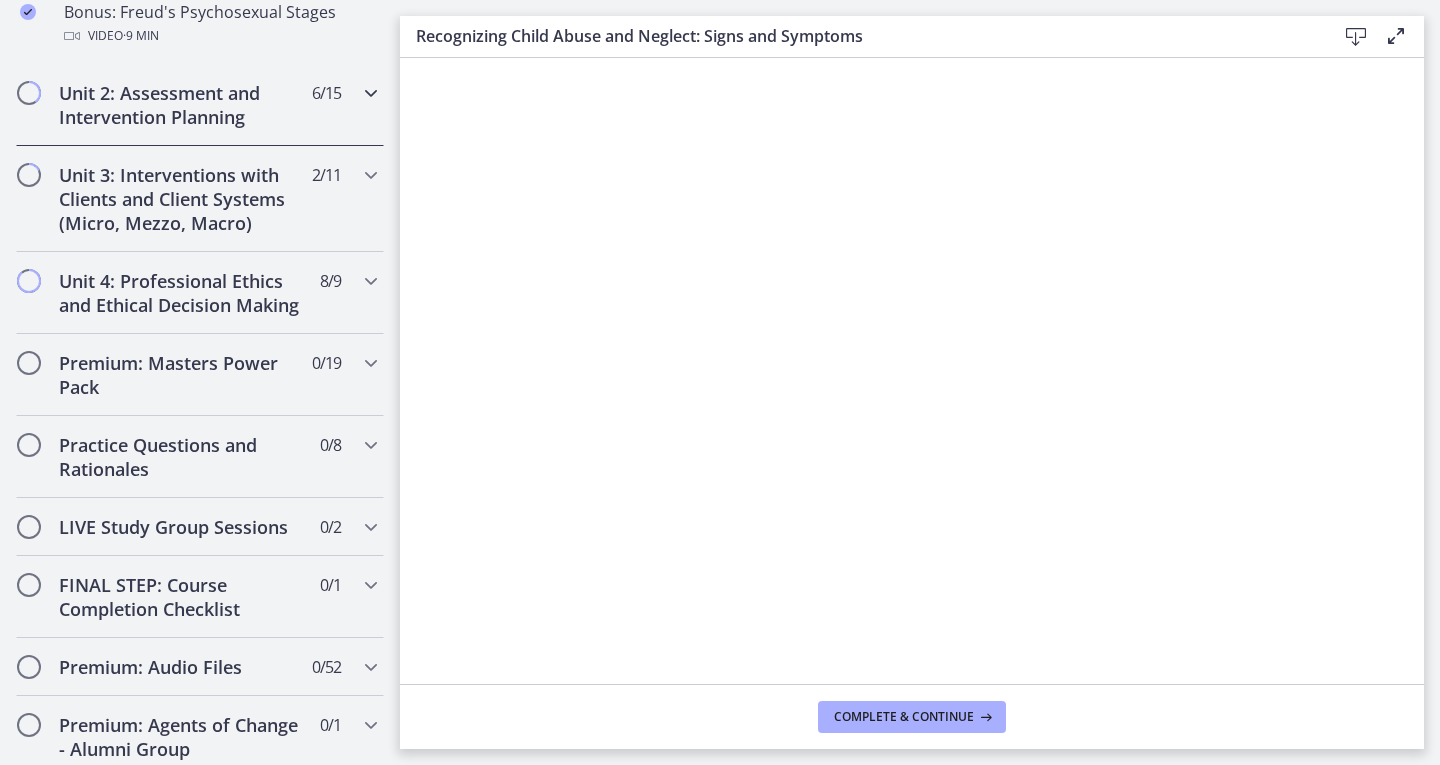 click on "Unit 2: Assessment and Intervention Planning" at bounding box center (181, 105) 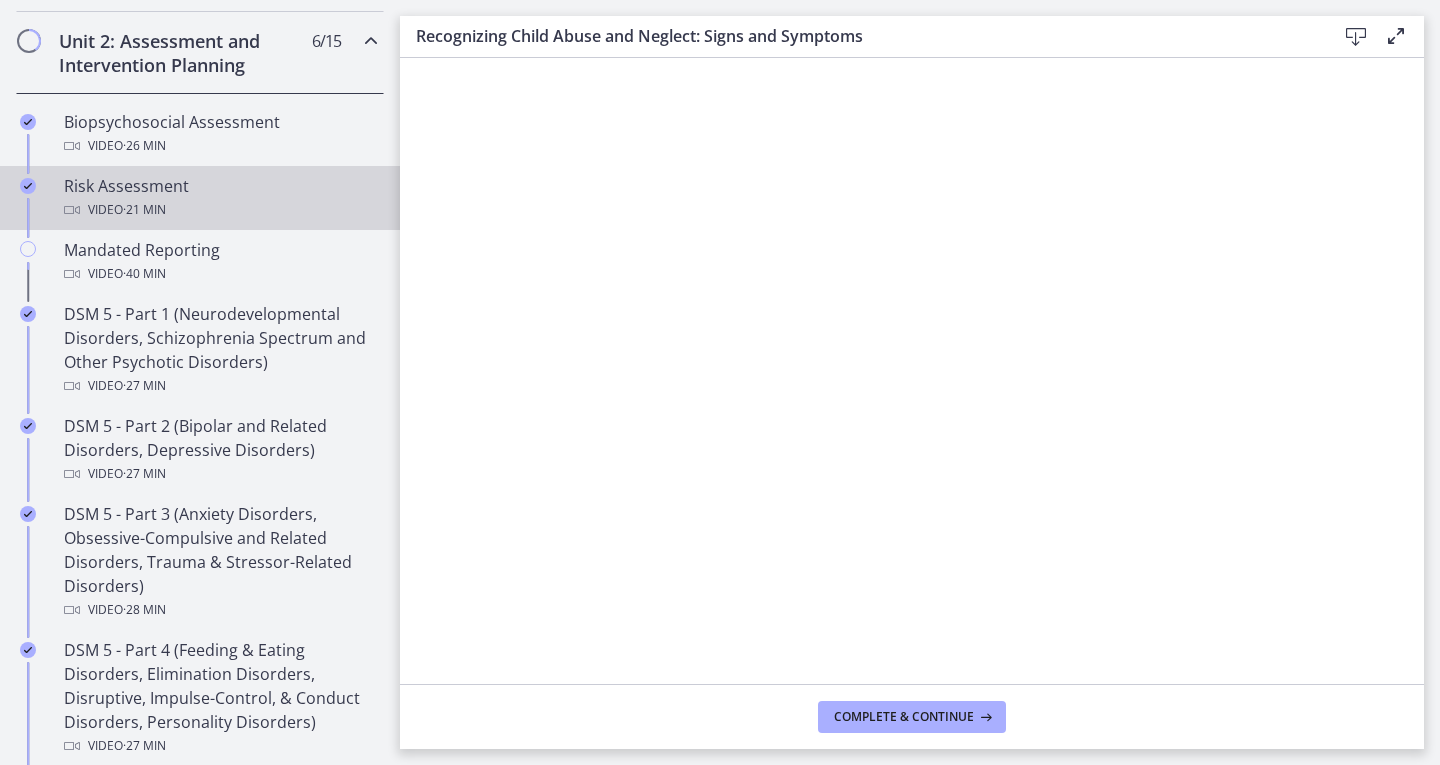 scroll, scrollTop: 686, scrollLeft: 0, axis: vertical 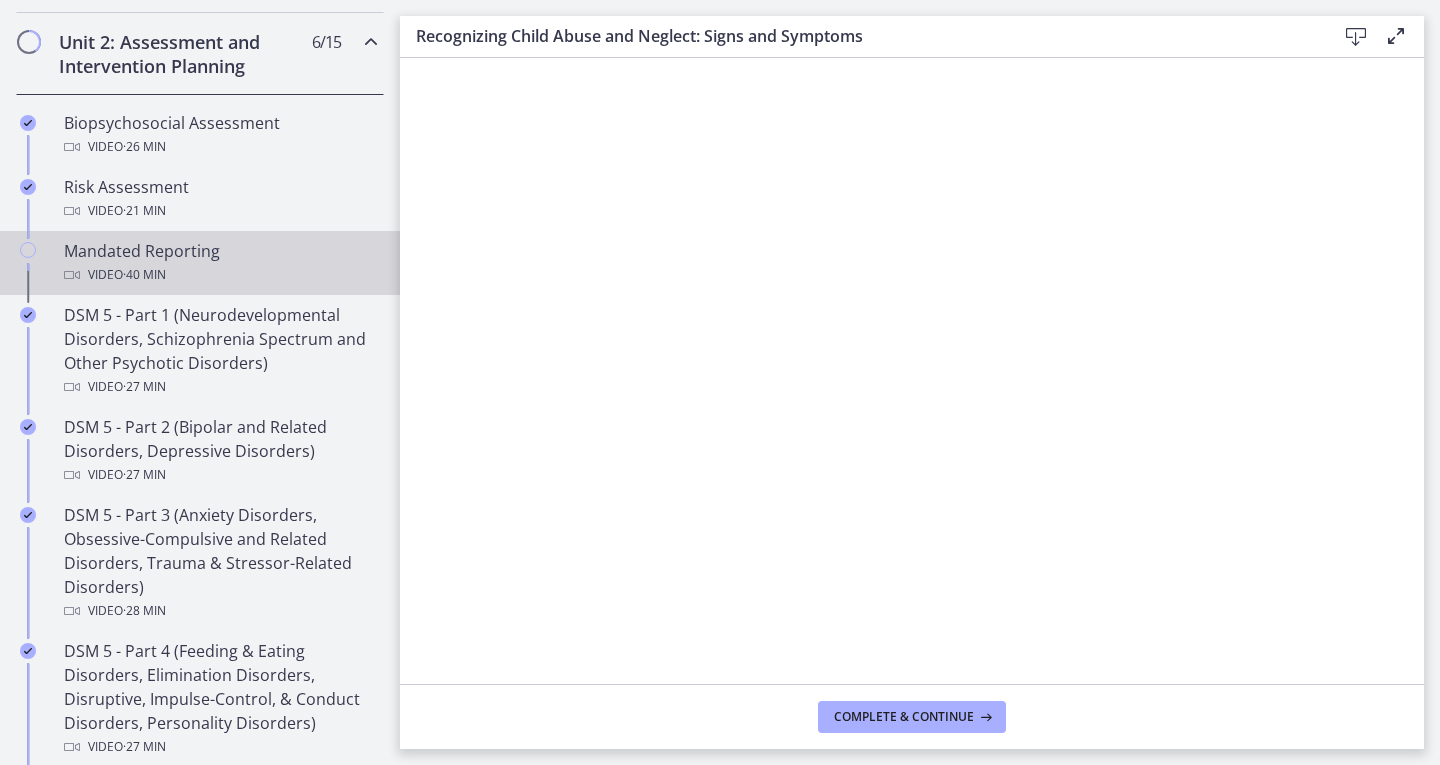click on "·  40 min" at bounding box center [144, 275] 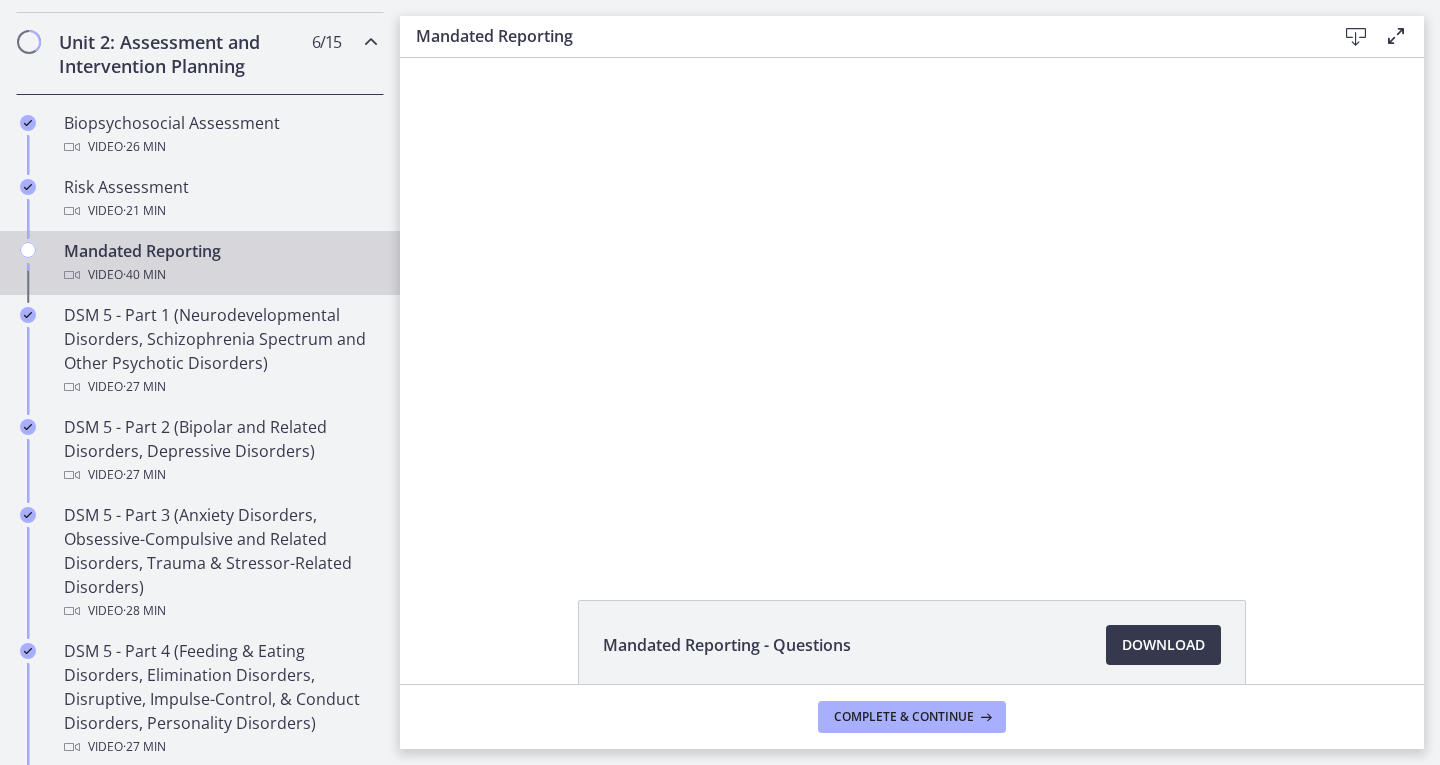 scroll, scrollTop: 0, scrollLeft: 0, axis: both 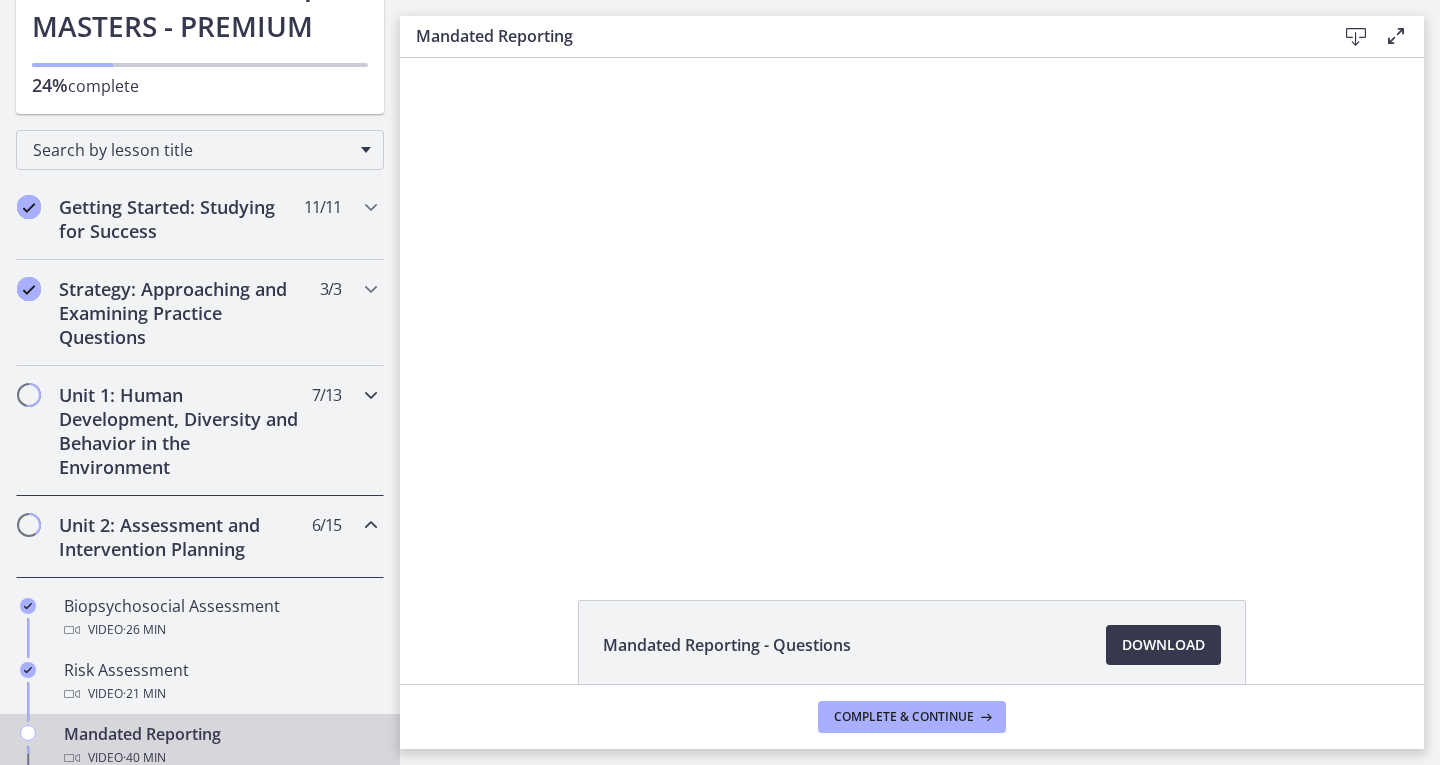 click on "Unit 1: Human Development, Diversity and Behavior in the Environment" at bounding box center [181, 431] 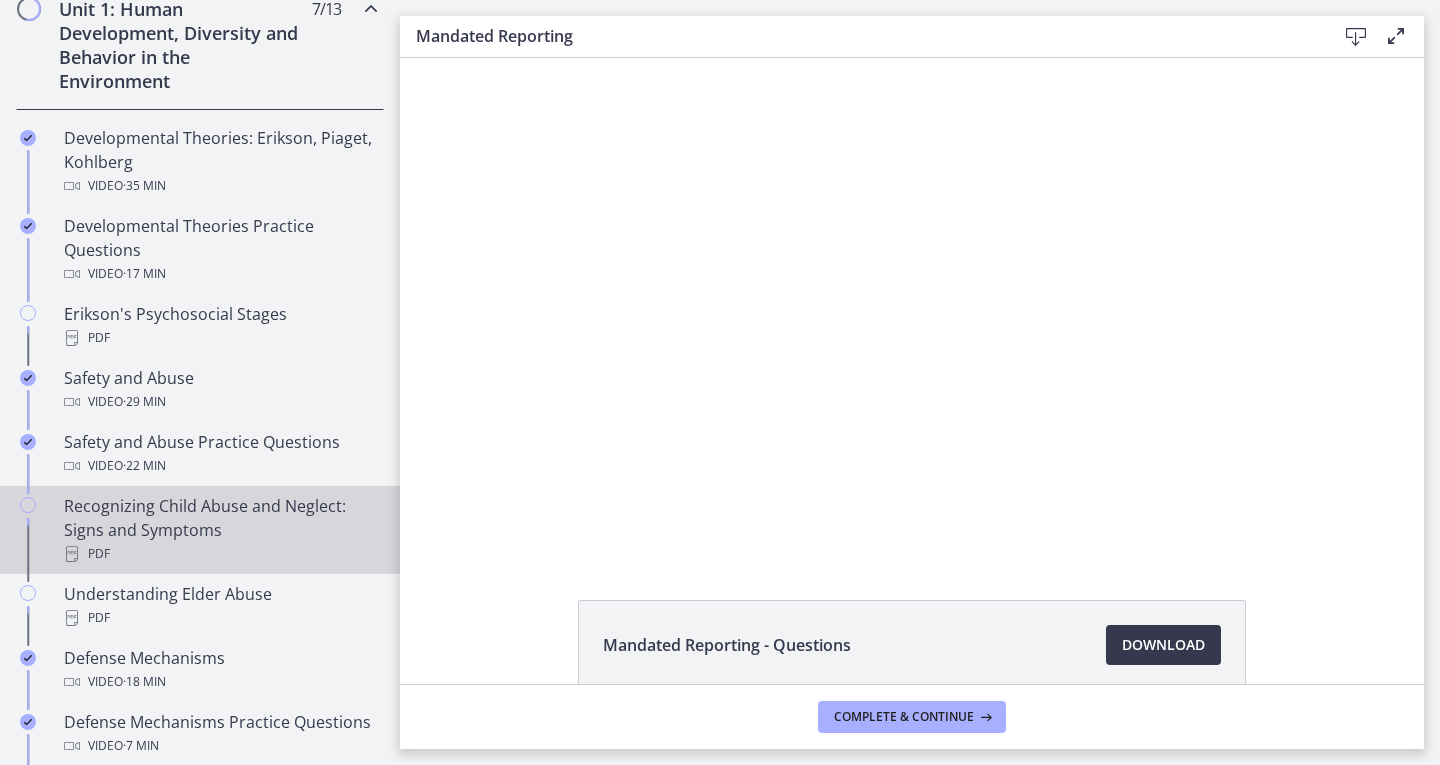 scroll, scrollTop: 590, scrollLeft: 0, axis: vertical 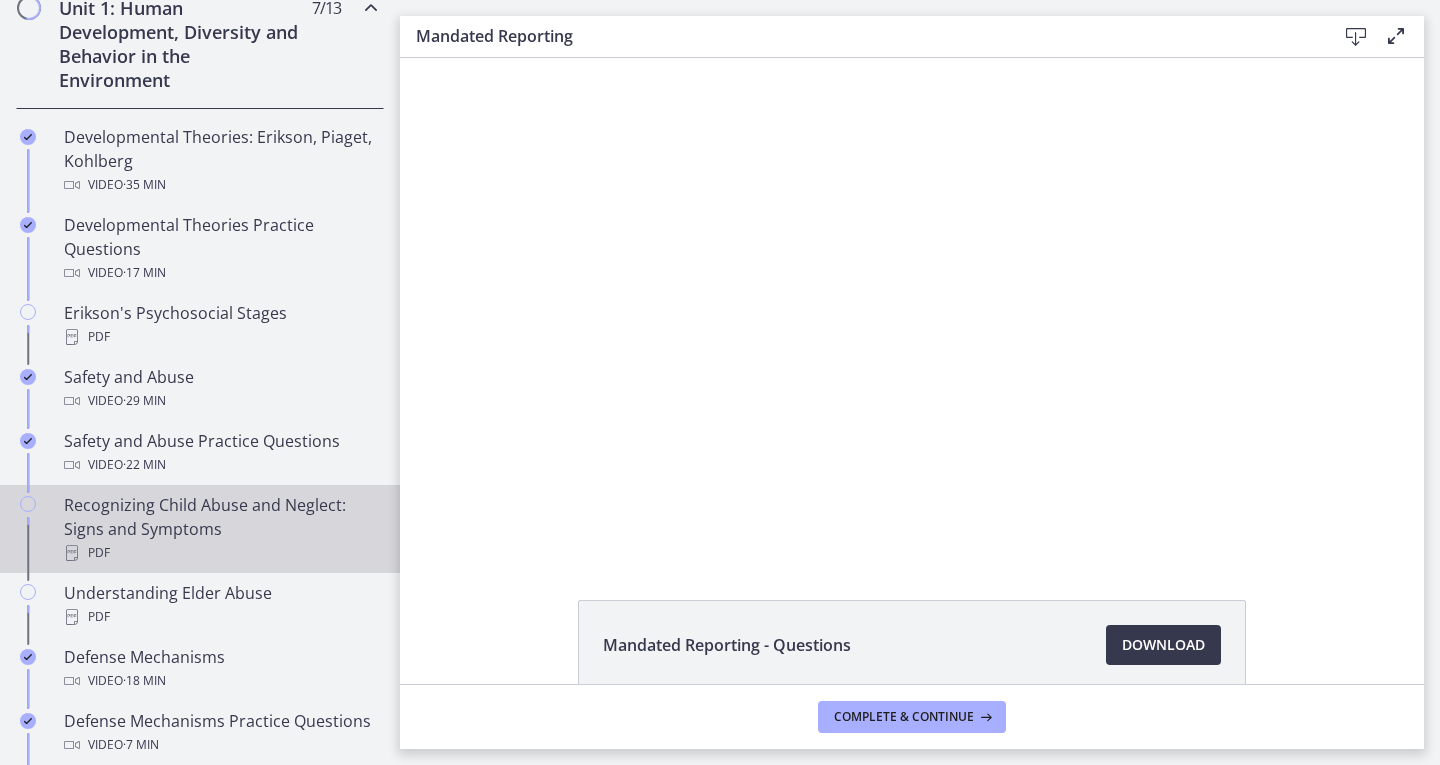 click on "Recognizing Child Abuse and Neglect: Signs and Symptoms
PDF" at bounding box center [220, 529] 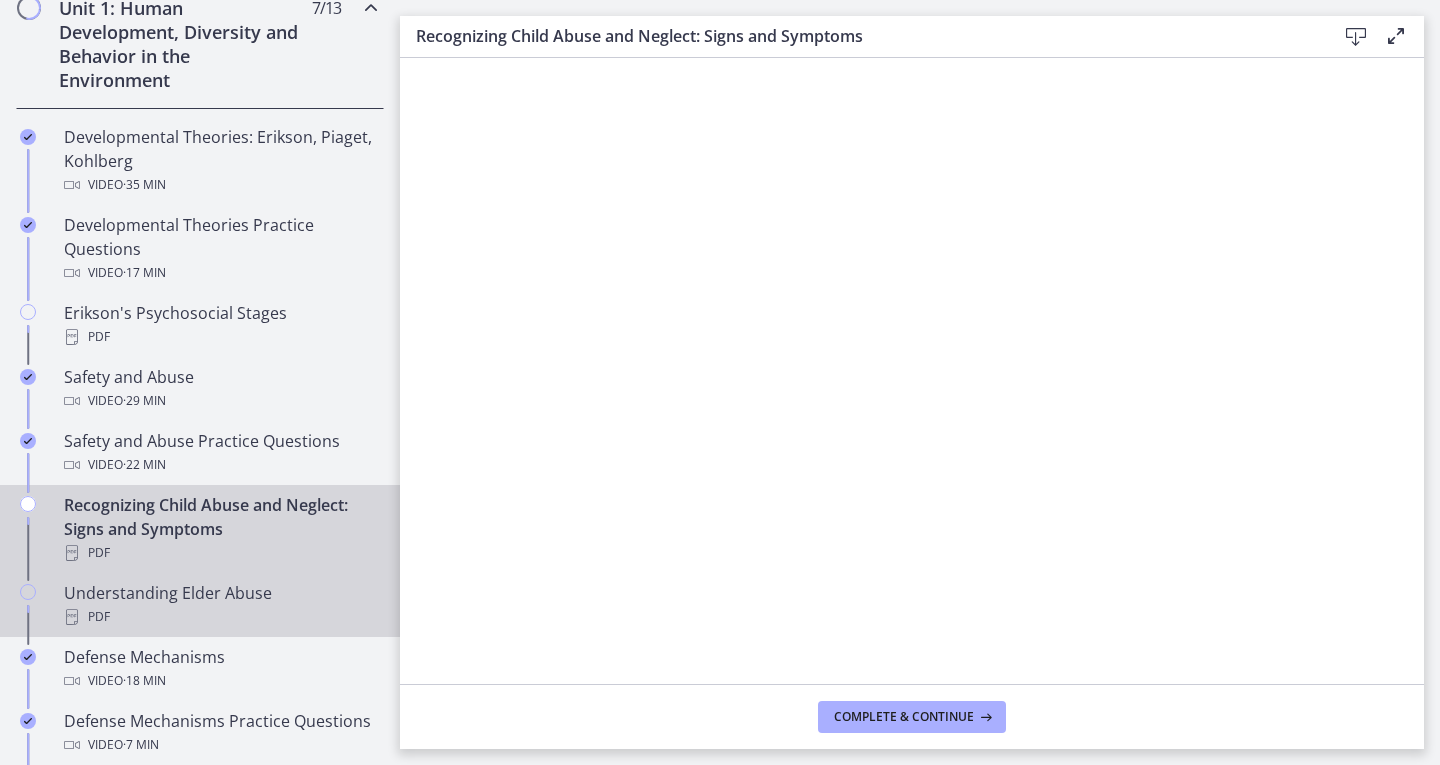 click on "Understanding Elder Abuse
PDF" at bounding box center (220, 605) 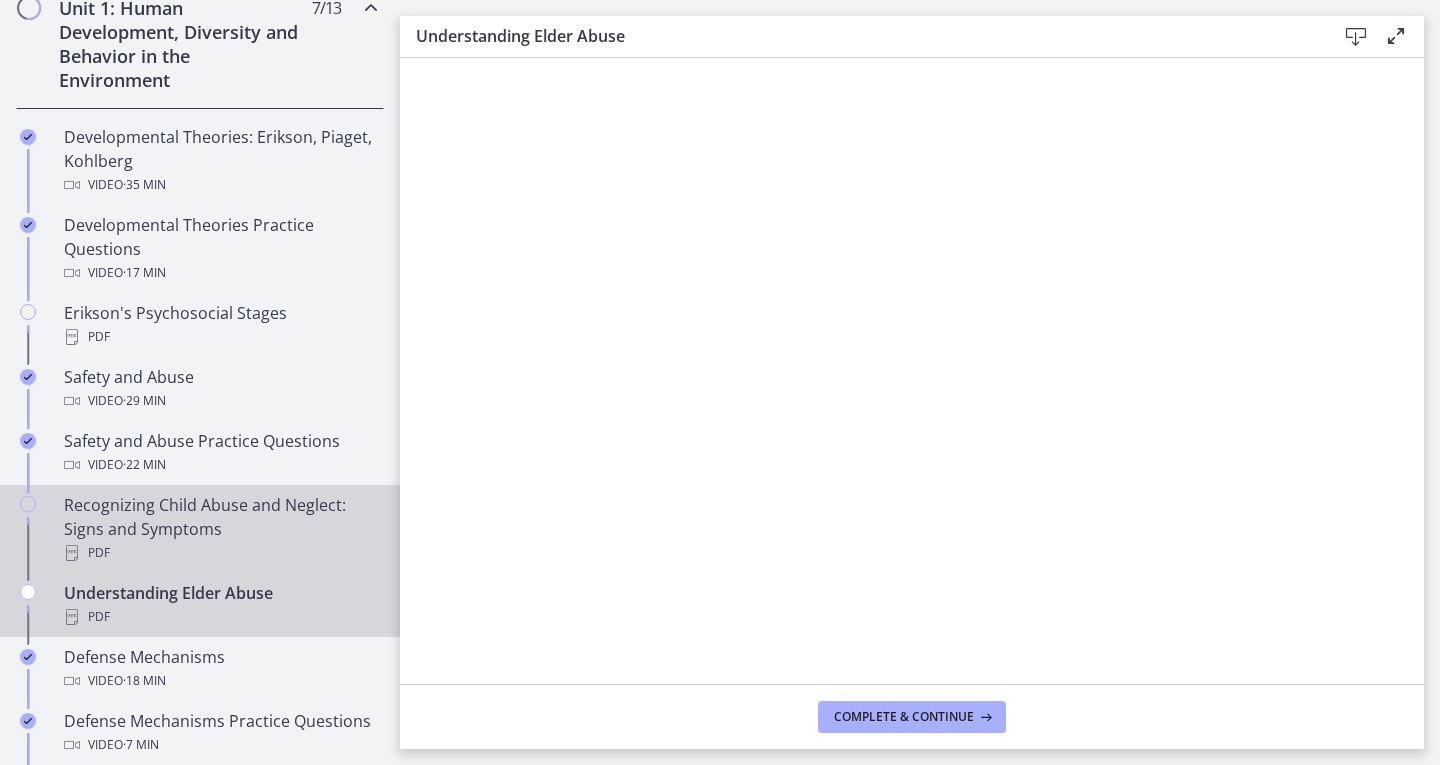 click on "Recognizing Child Abuse and Neglect: Signs and Symptoms
PDF" at bounding box center [220, 529] 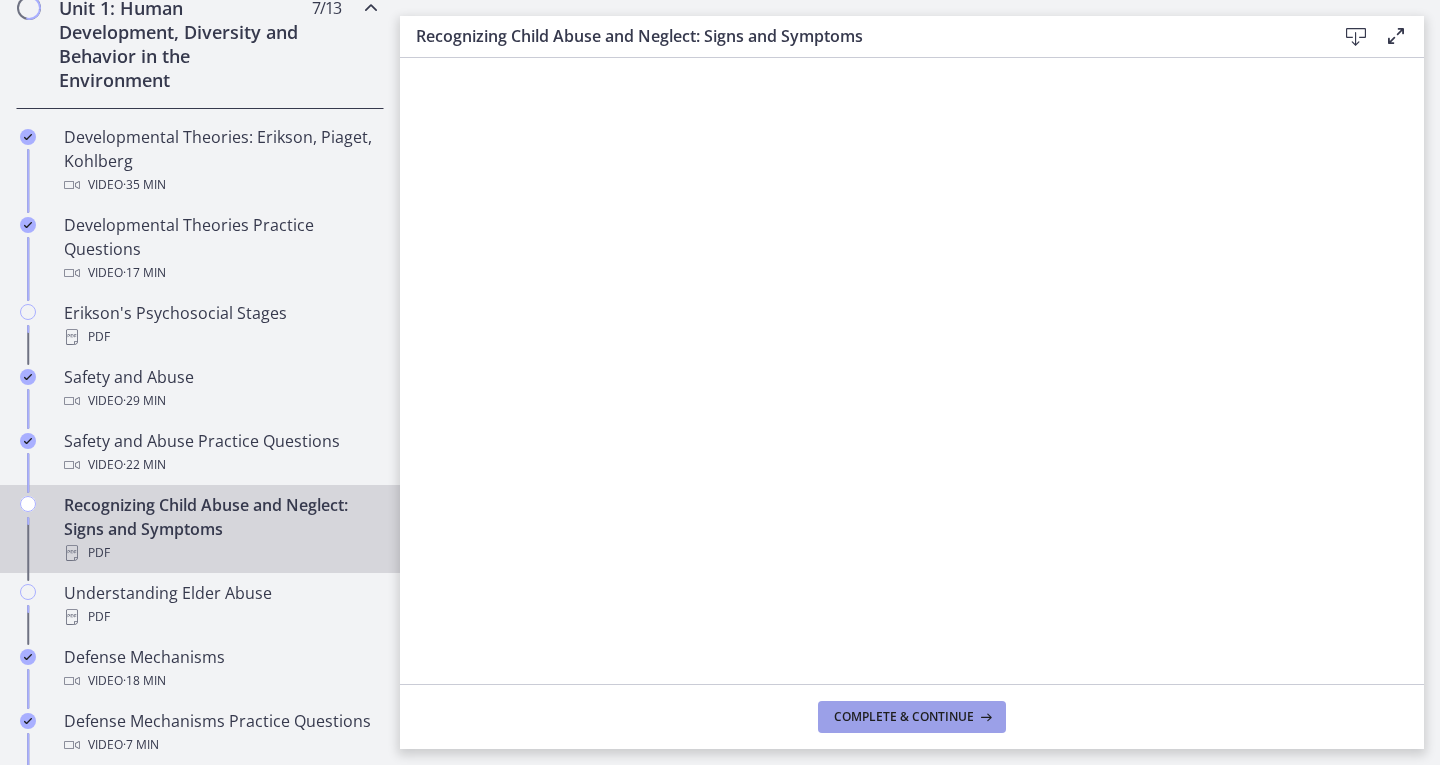 click on "Complete & continue" at bounding box center [904, 717] 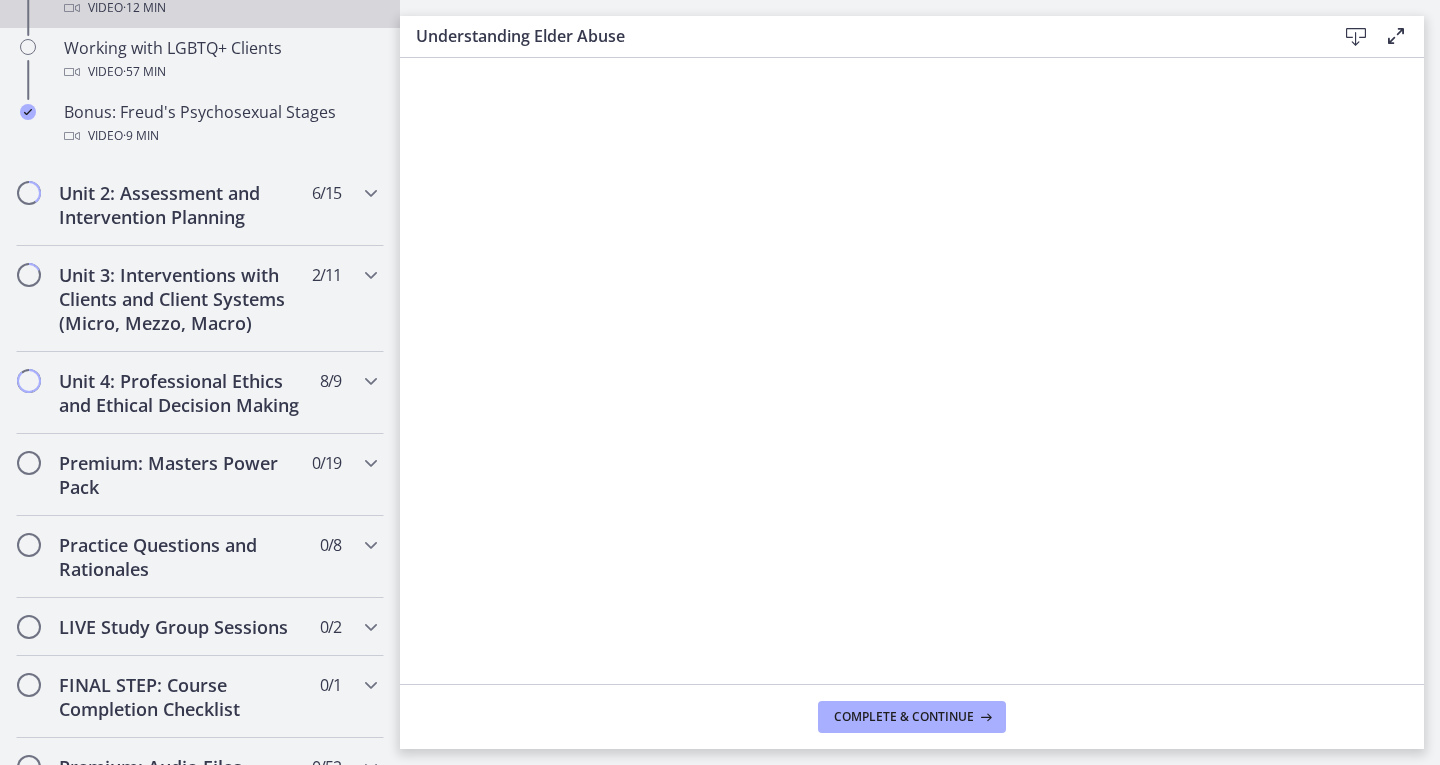 scroll, scrollTop: 1489, scrollLeft: 0, axis: vertical 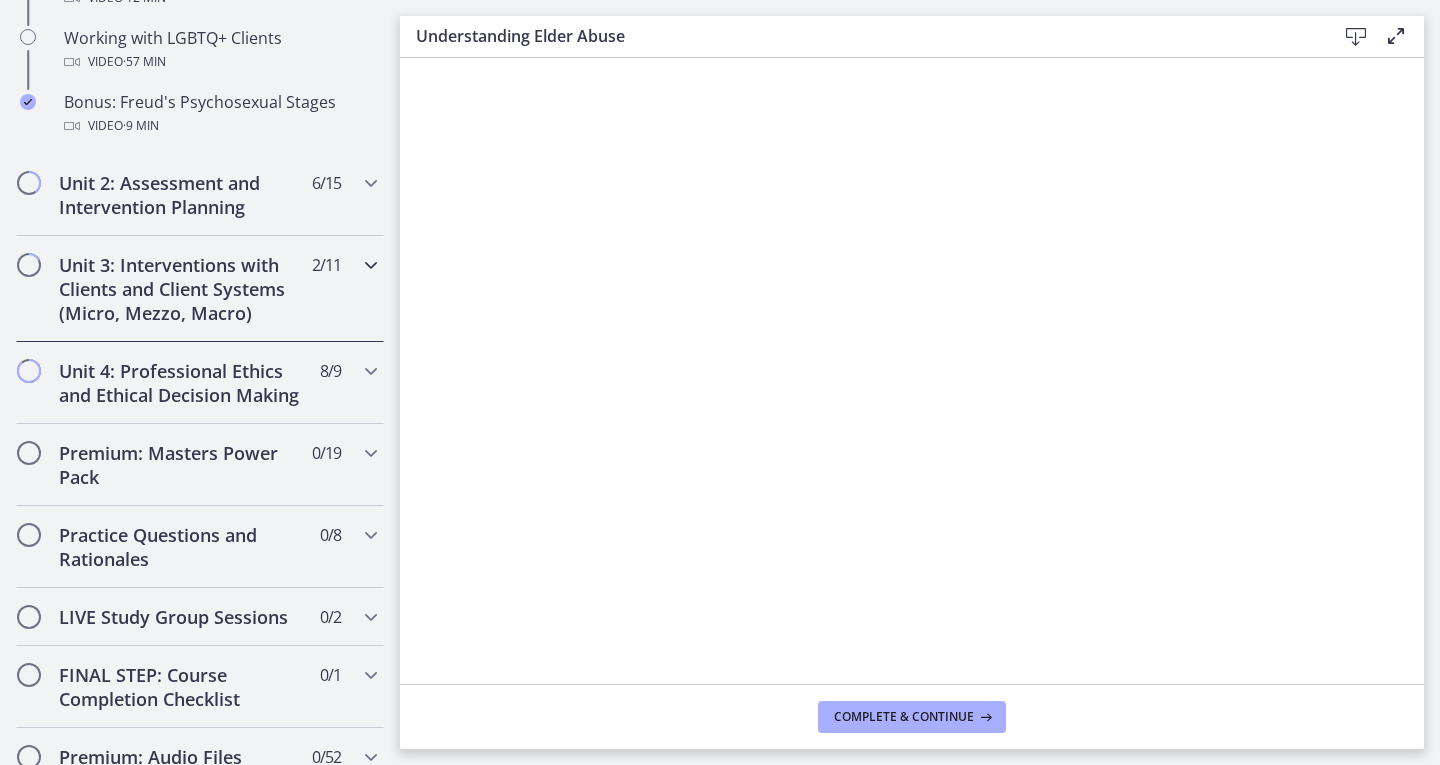 click at bounding box center [371, 265] 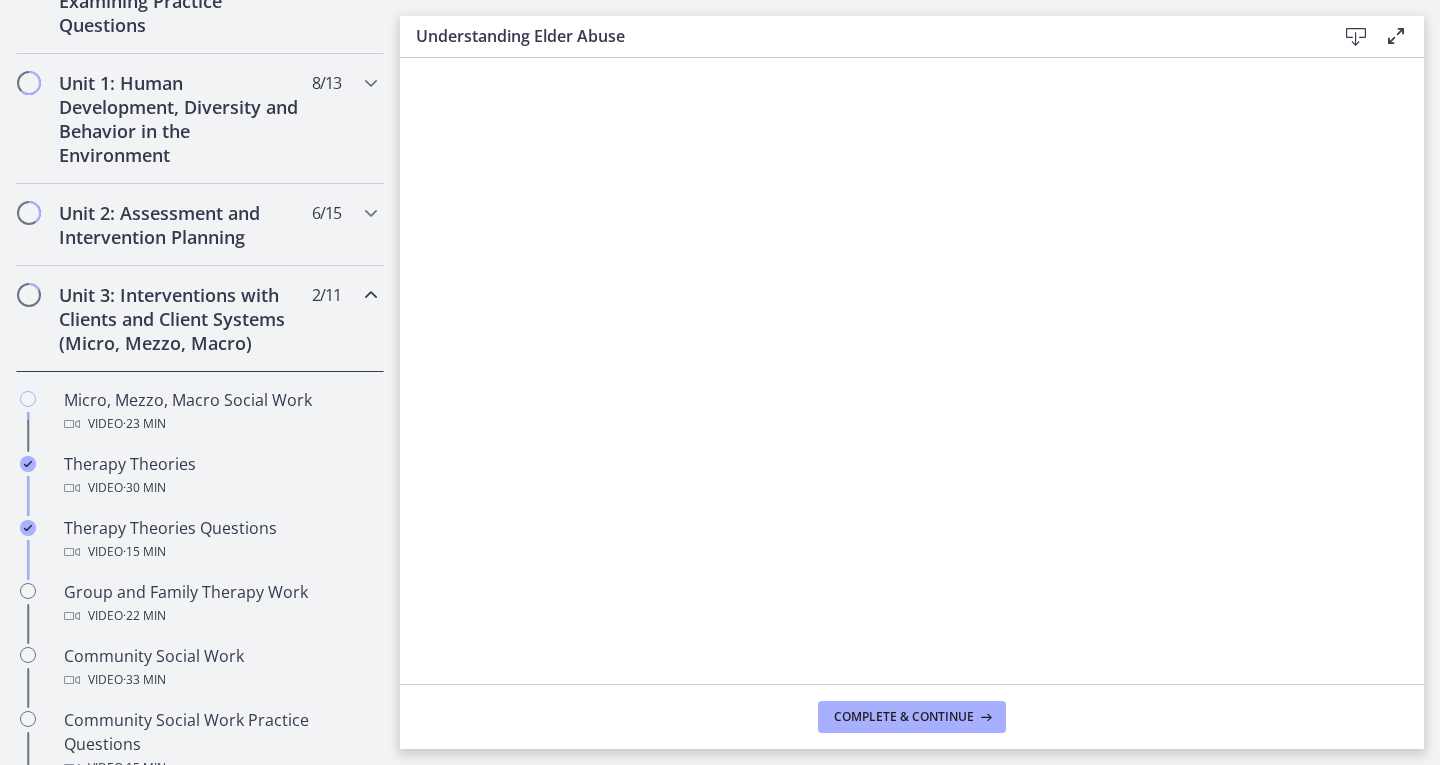 scroll, scrollTop: 516, scrollLeft: 0, axis: vertical 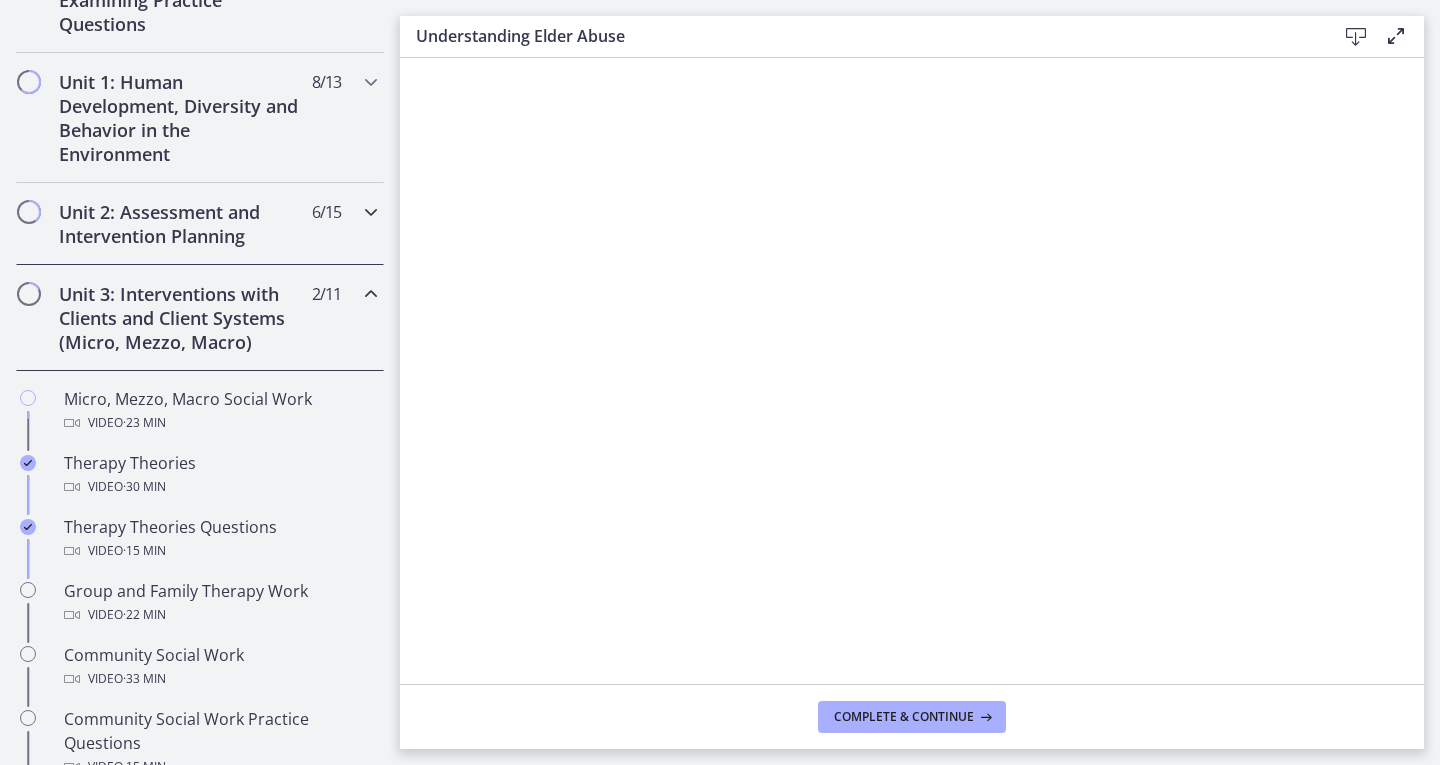 click on "6  /  15
Completed" at bounding box center (326, 212) 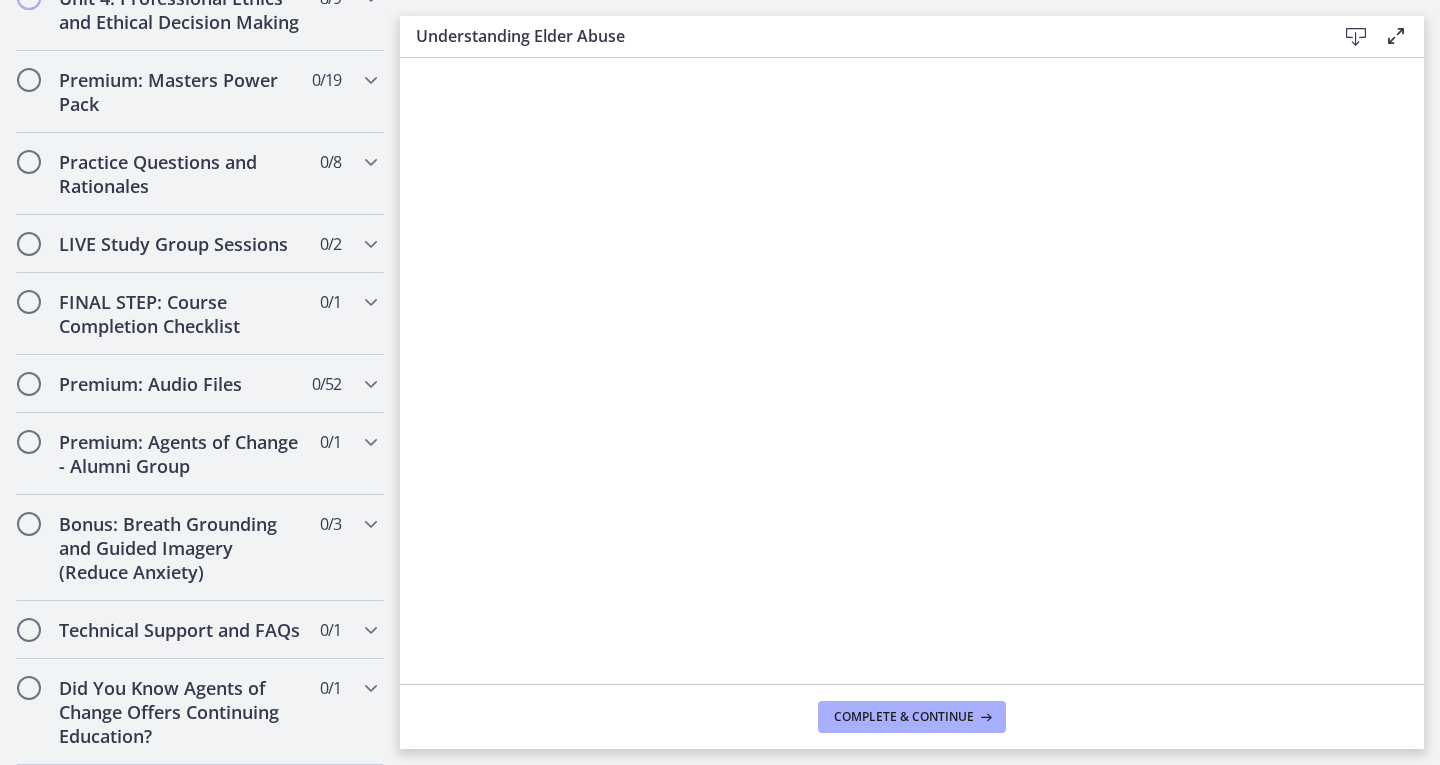 scroll, scrollTop: 2205, scrollLeft: 0, axis: vertical 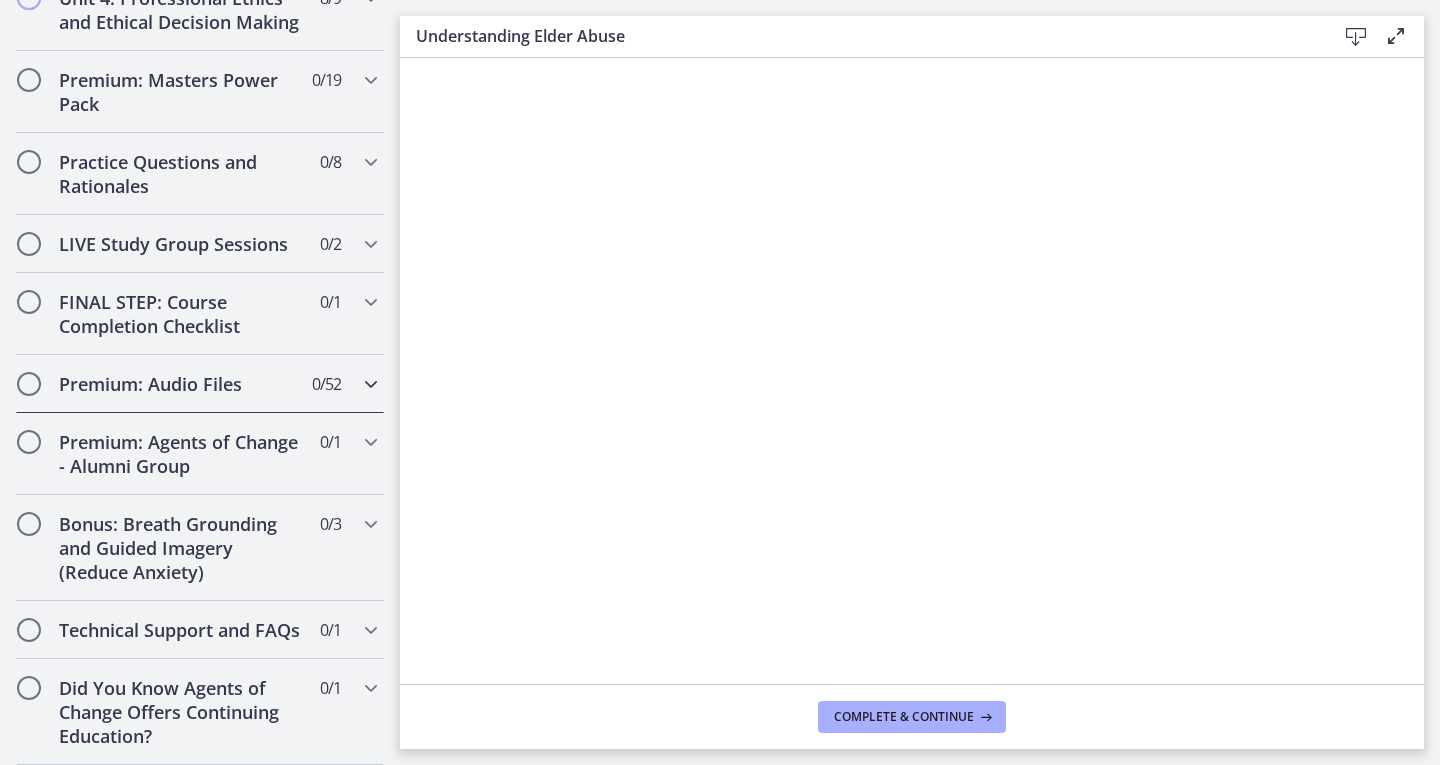 click on "0  /  52
Completed" at bounding box center [326, 384] 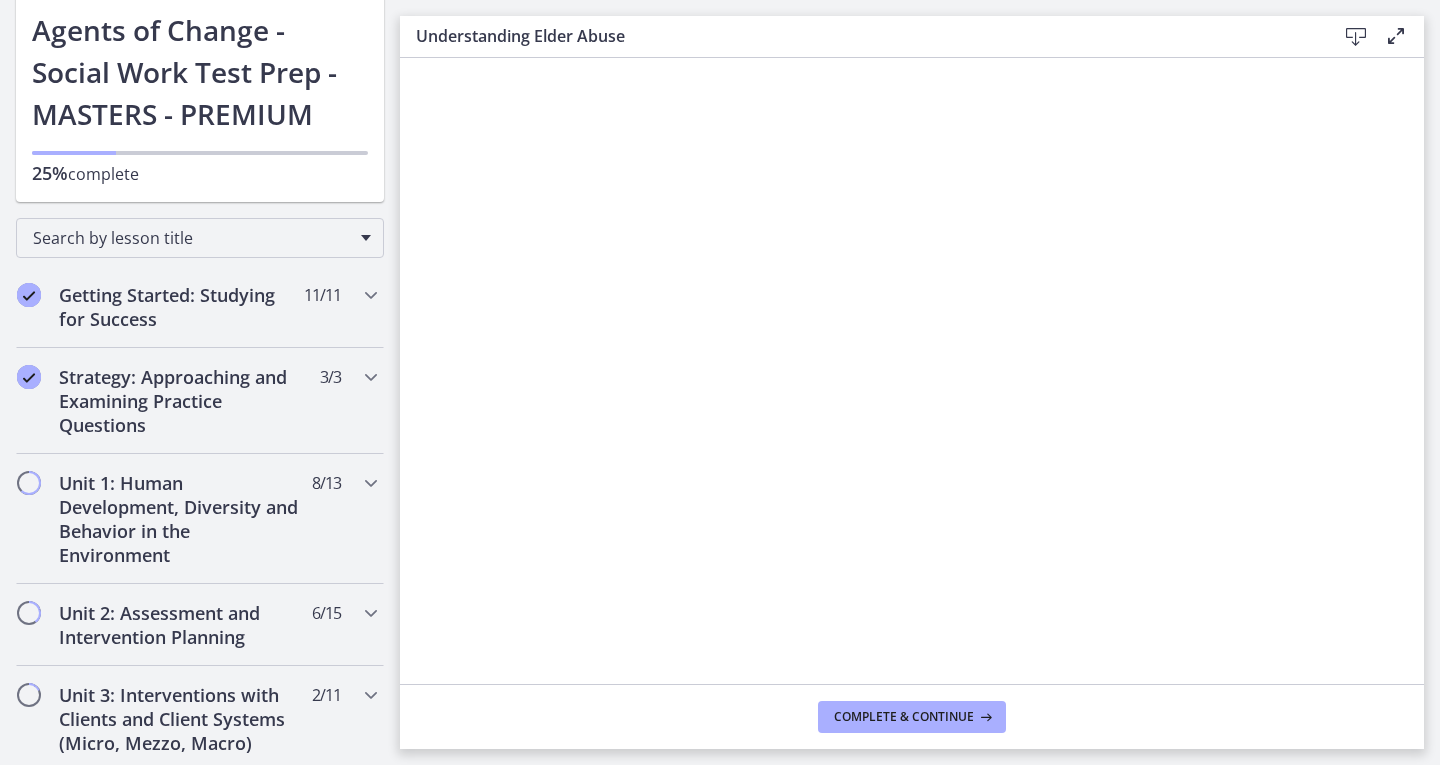scroll, scrollTop: 122, scrollLeft: 0, axis: vertical 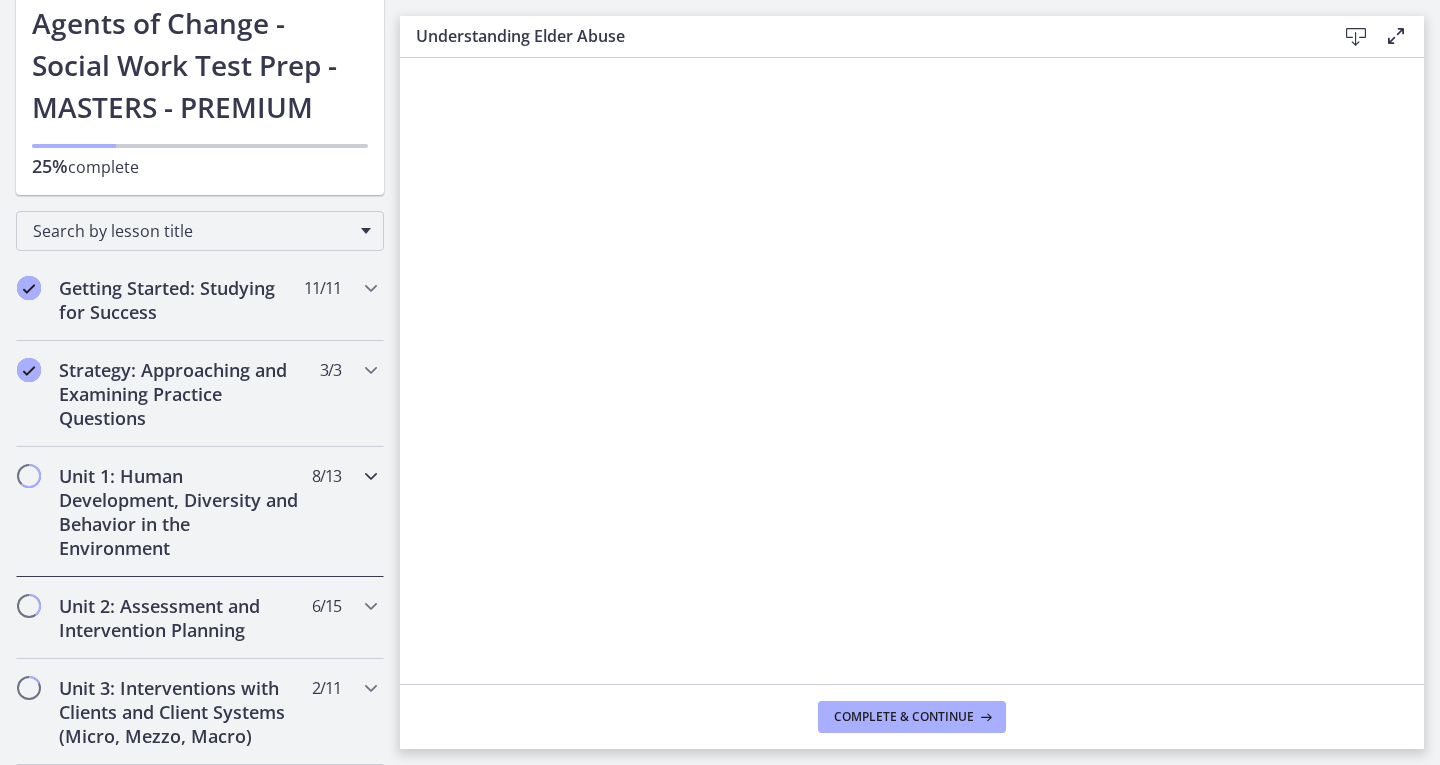 click on "8  /  13
Completed" at bounding box center (326, 476) 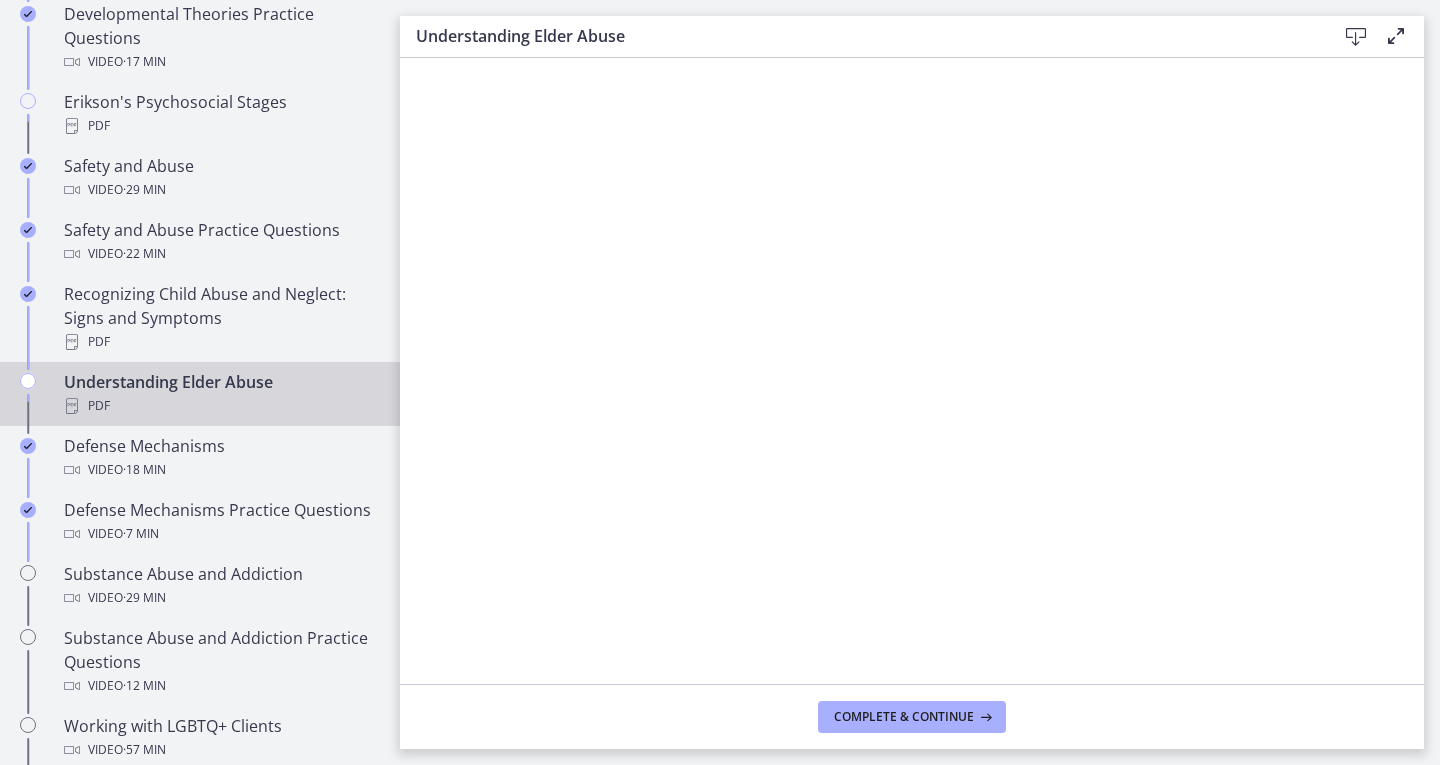 scroll, scrollTop: 802, scrollLeft: 0, axis: vertical 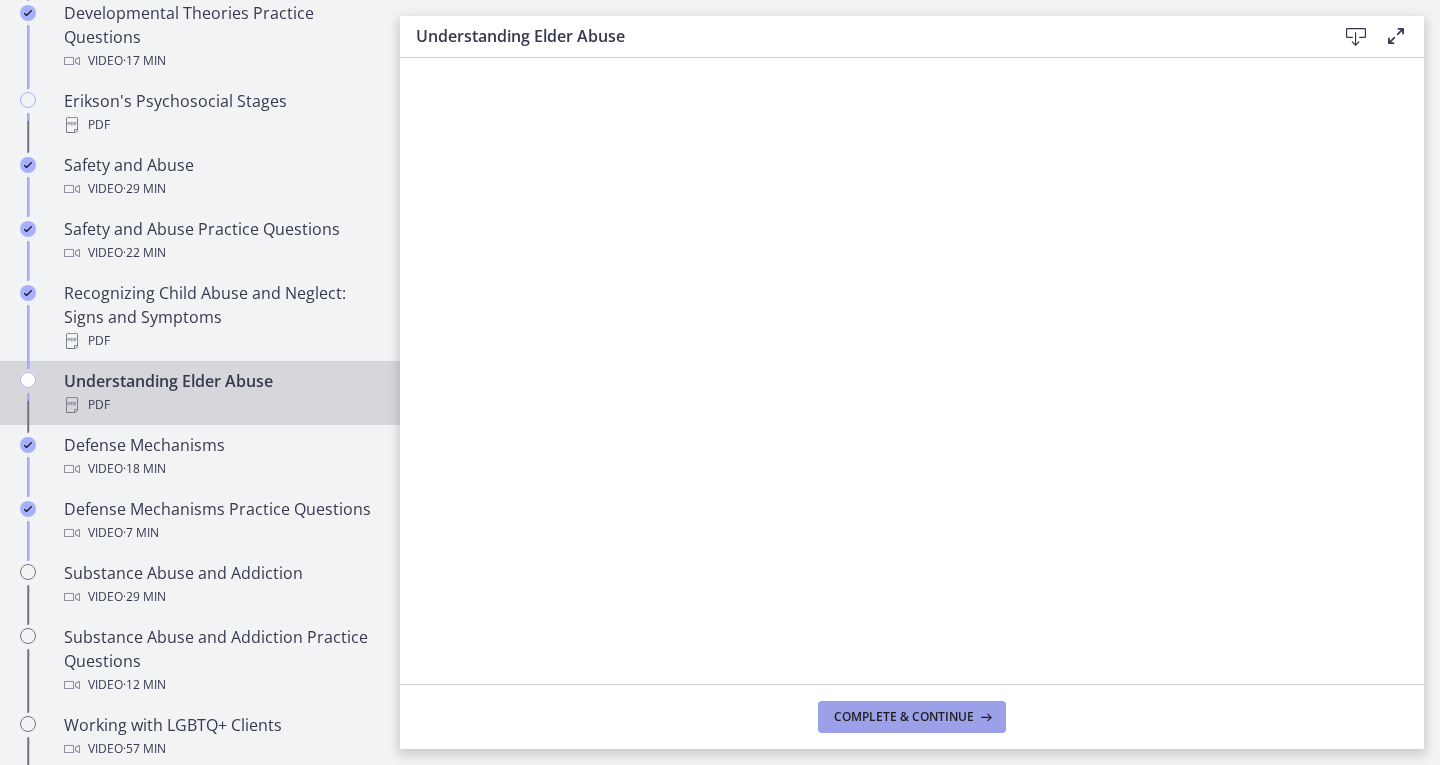 click on "Complete & continue" at bounding box center [912, 717] 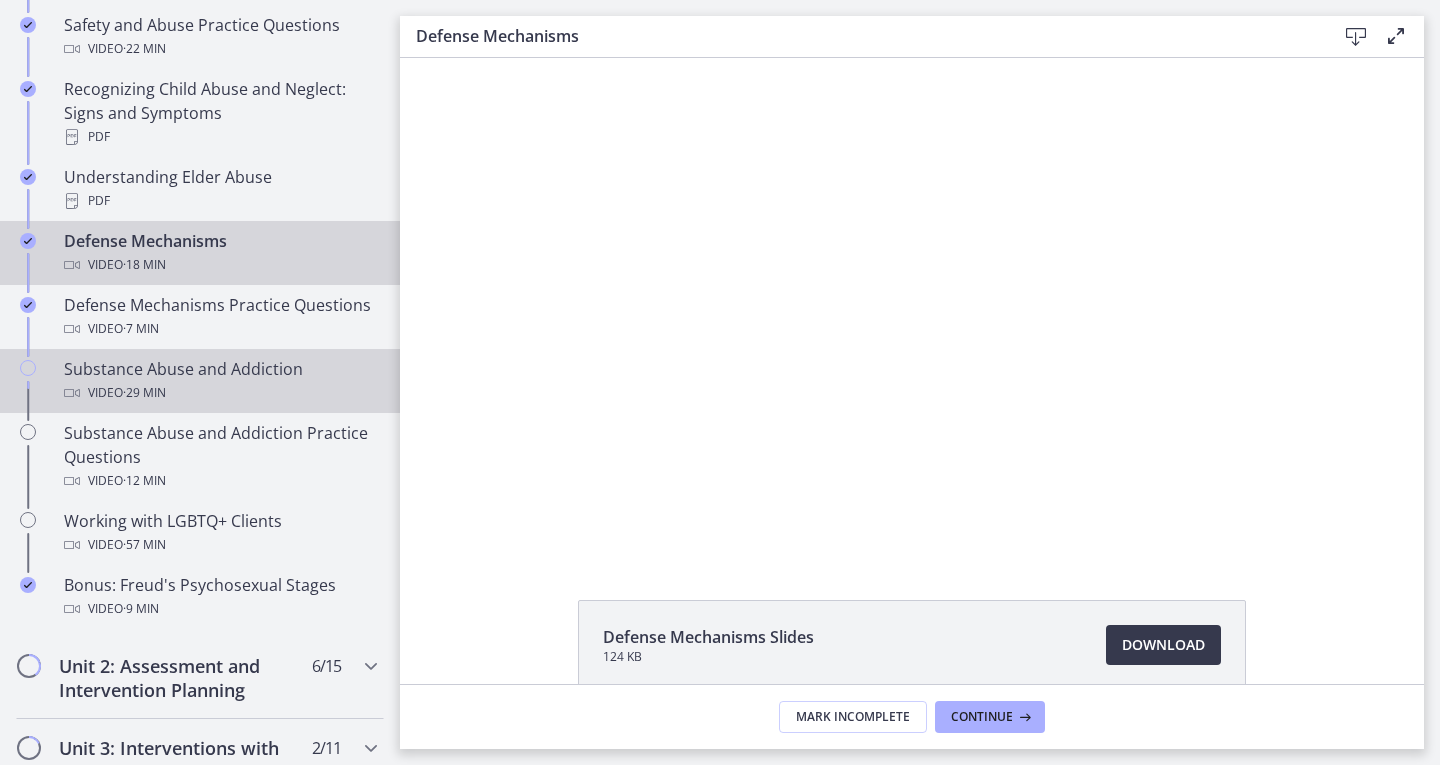 scroll, scrollTop: 1010, scrollLeft: 0, axis: vertical 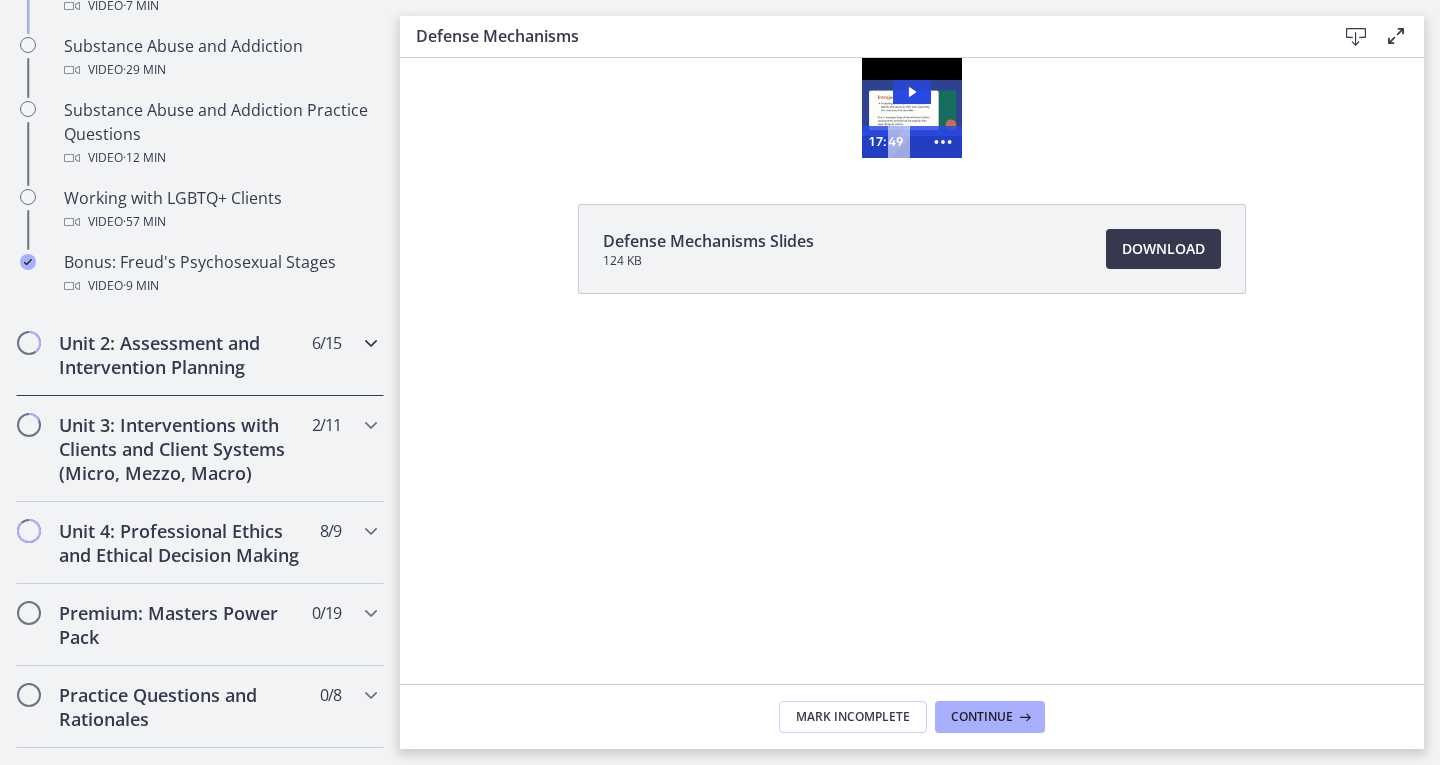 click on "Unit 2: Assessment and Intervention Planning" at bounding box center (181, 355) 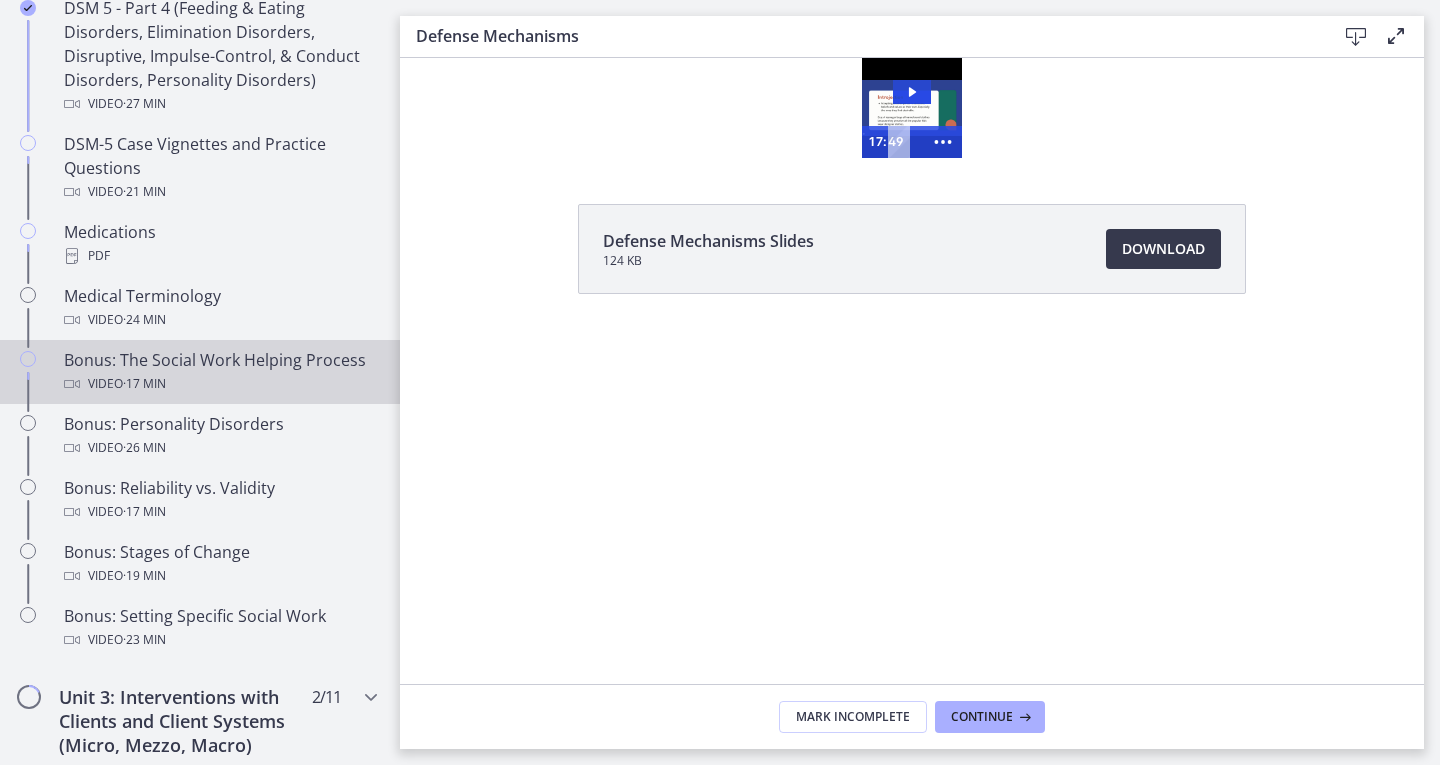 click on "Bonus: The Social Work Helping Process
Video
·  17 min" at bounding box center (220, 372) 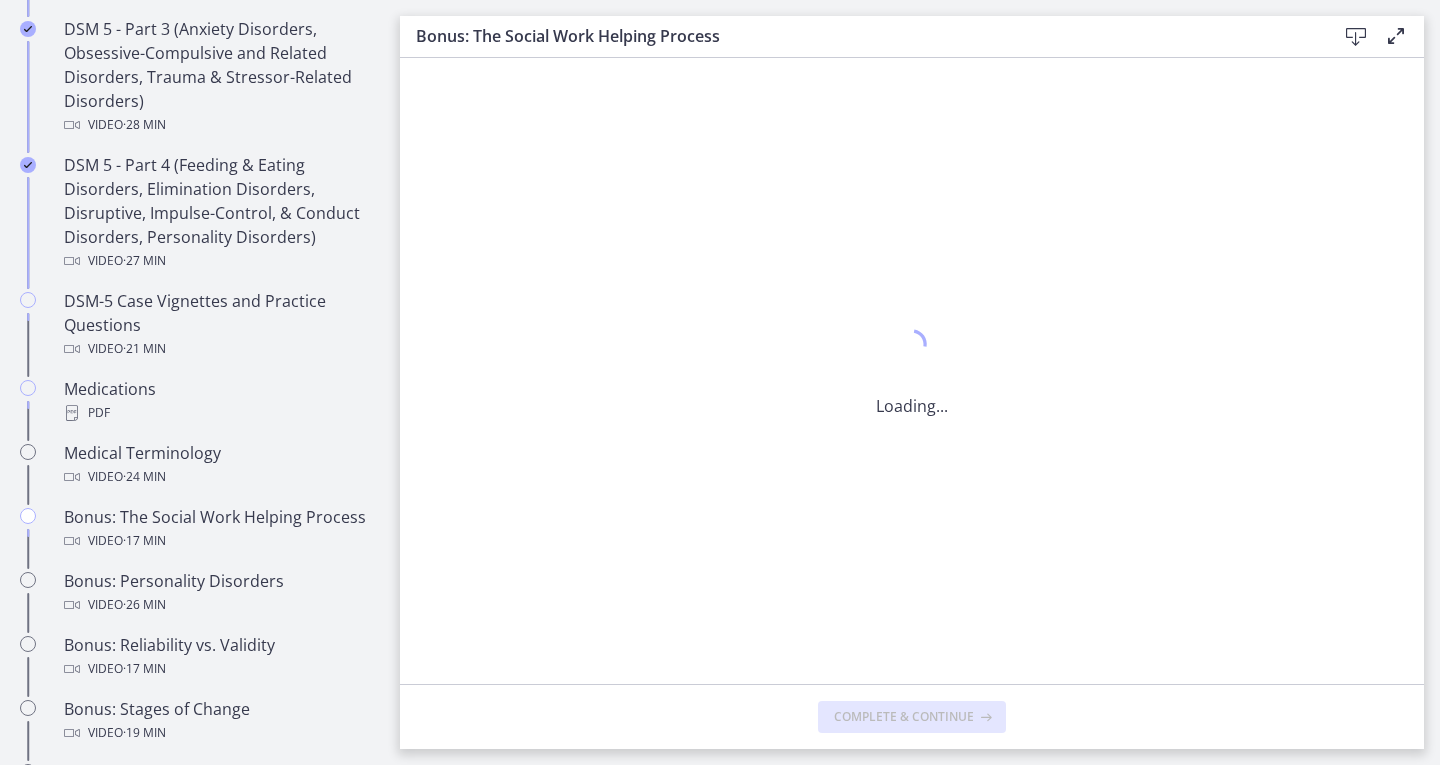 scroll, scrollTop: 1160, scrollLeft: 0, axis: vertical 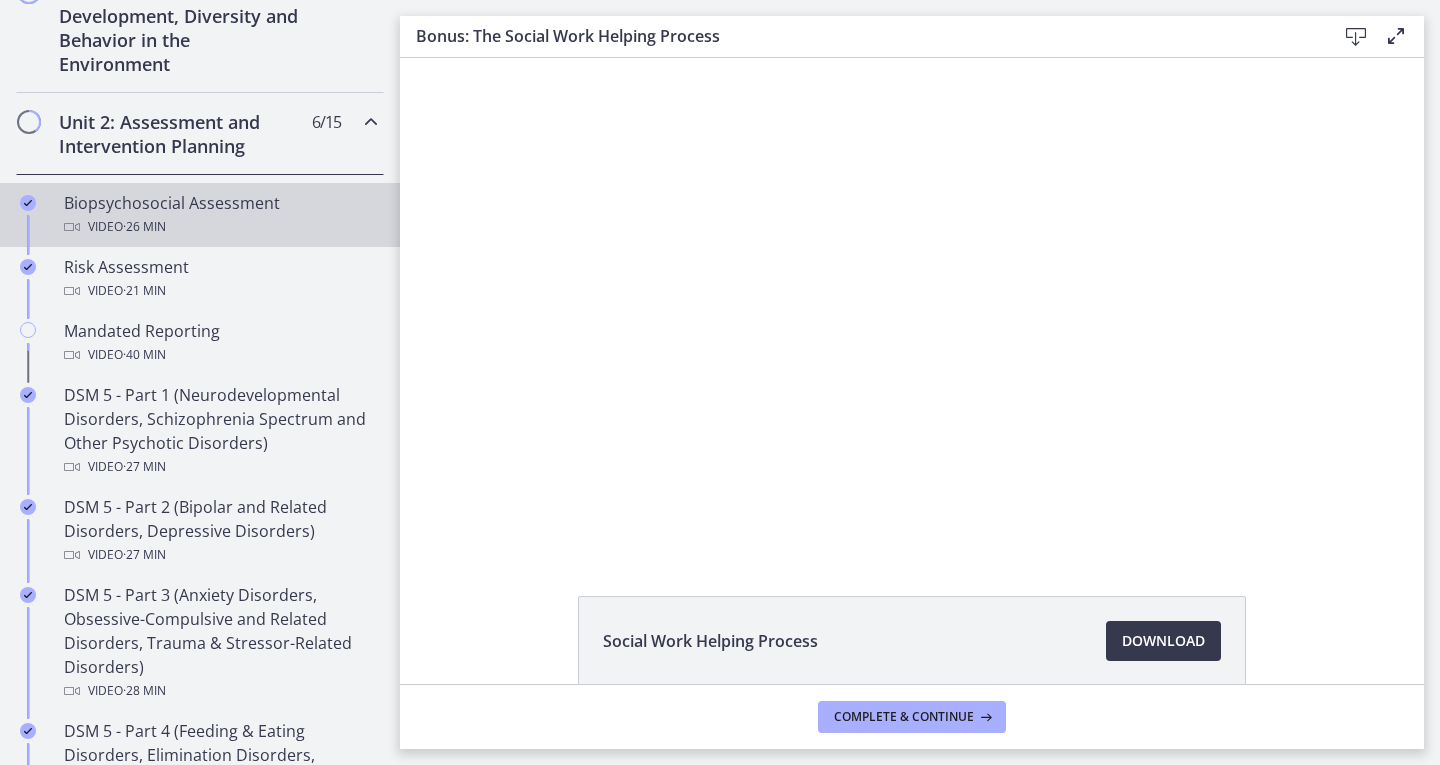 click on "Biopsychosocial Assessment
Video
·  26 min" at bounding box center [220, 215] 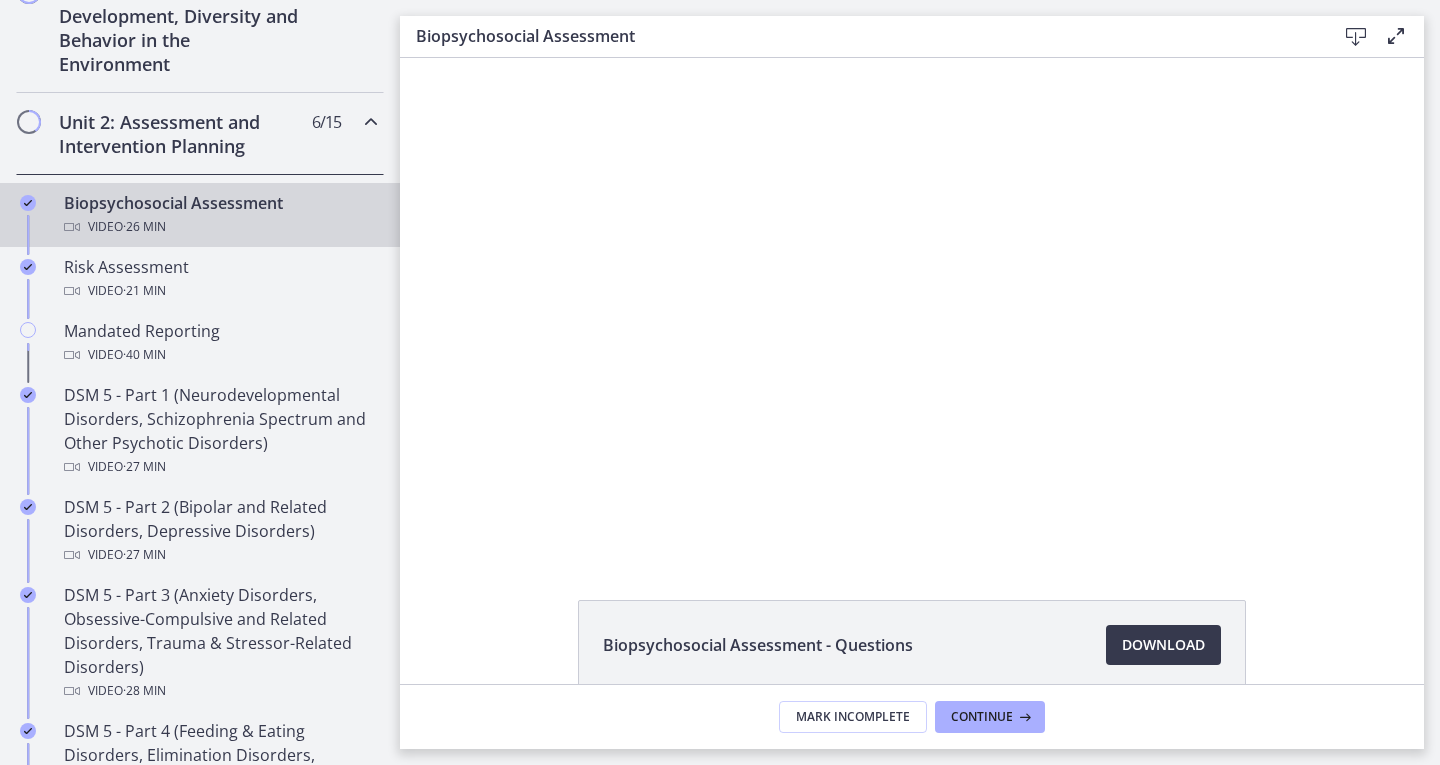 click on "Biopsychosocial Assessment
Video
·  26 min" at bounding box center (200, 215) 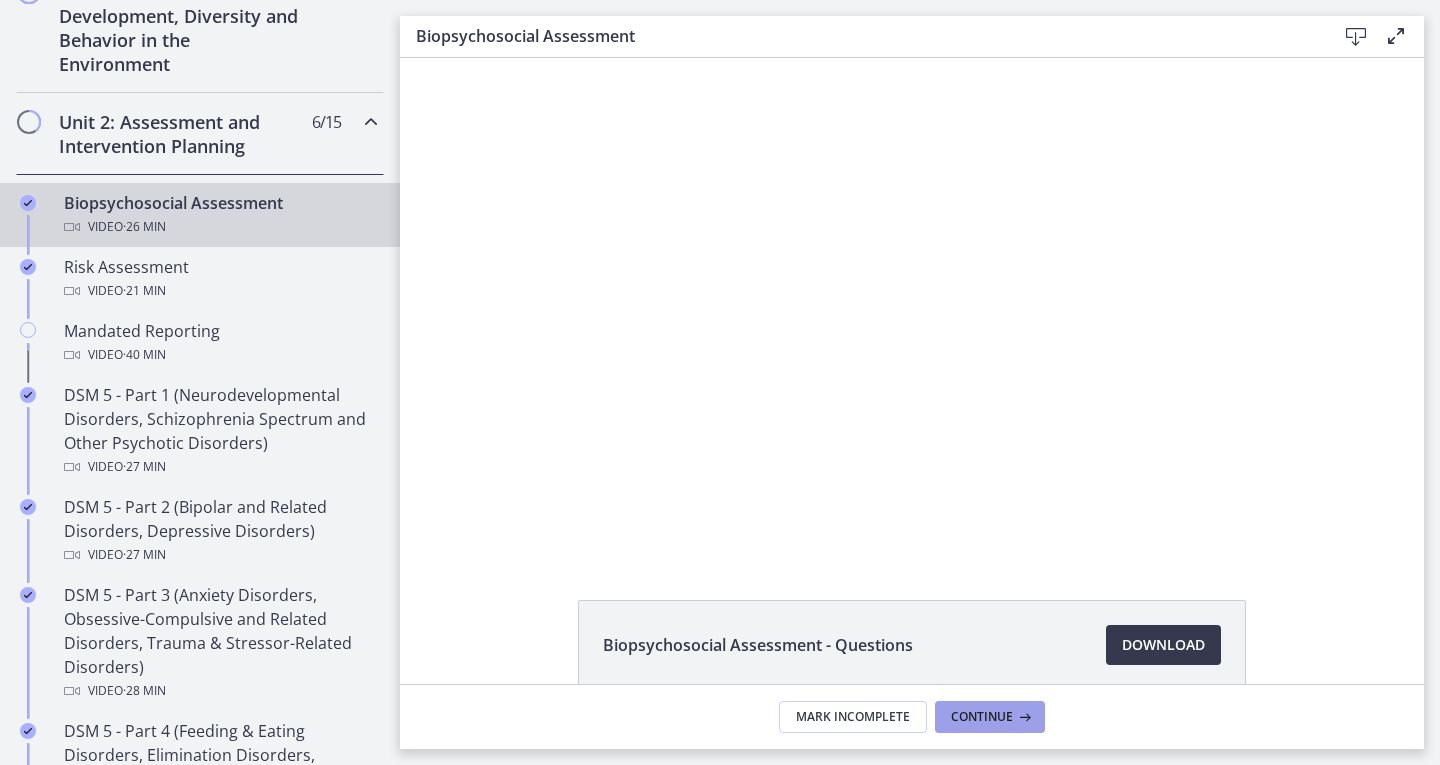 click on "Continue" at bounding box center [982, 717] 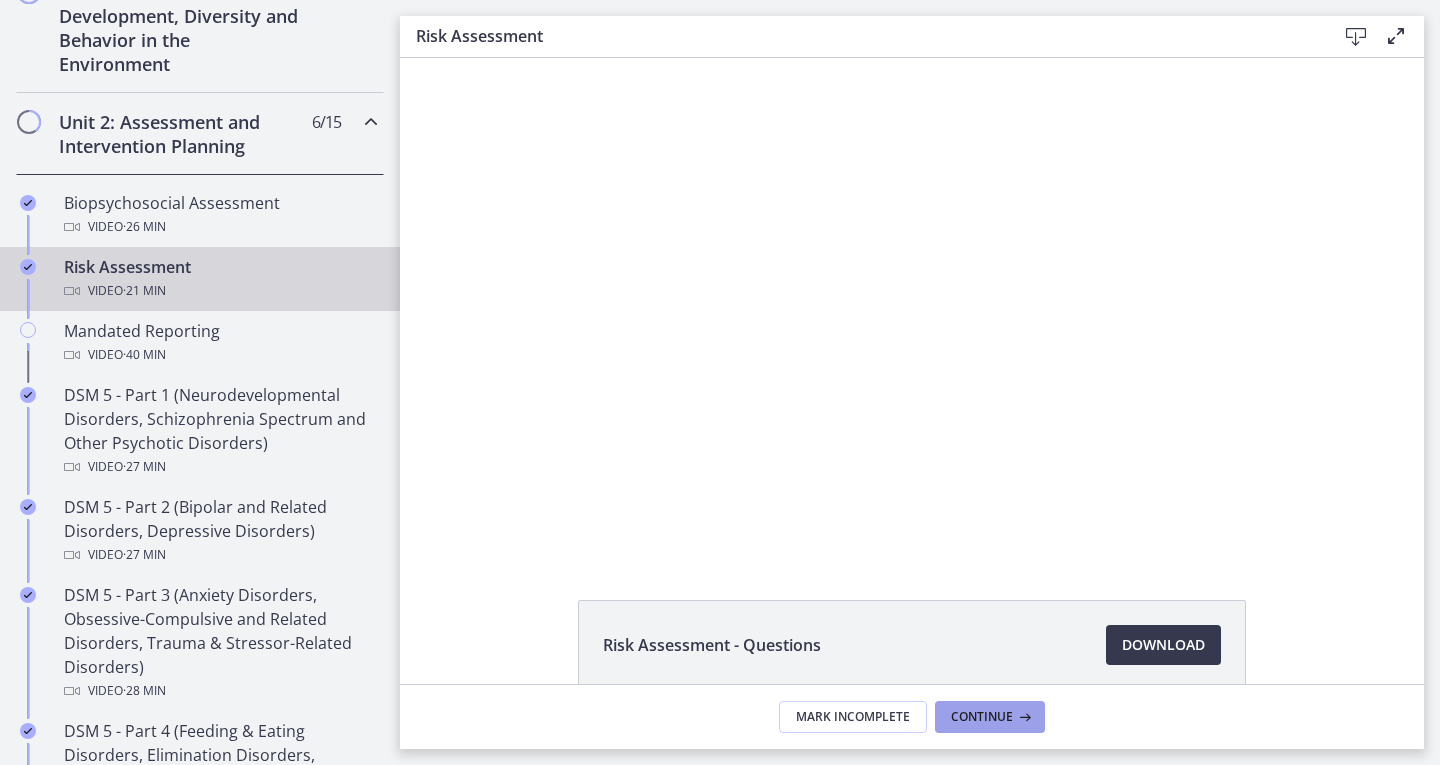 click on "Continue" at bounding box center (982, 717) 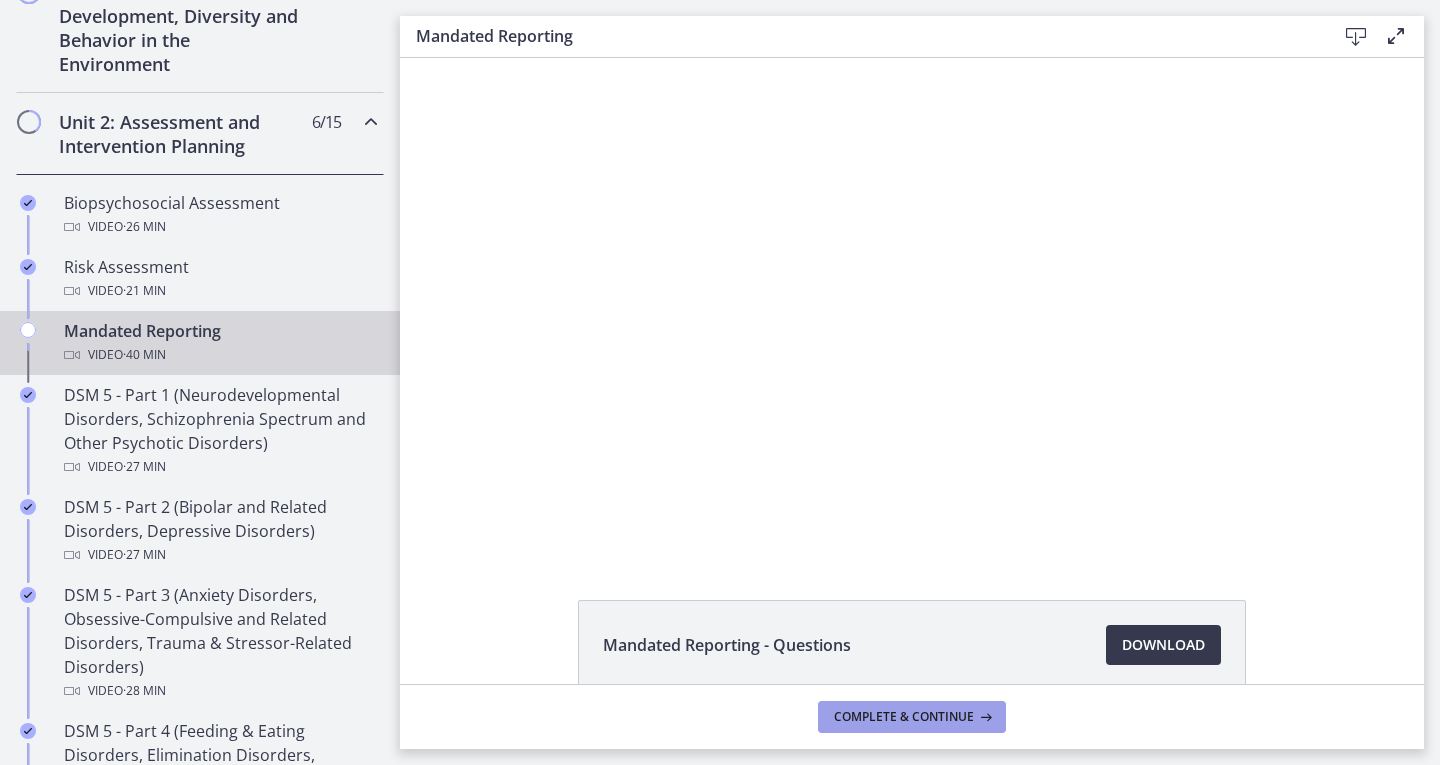 click on "Complete & continue" at bounding box center (904, 717) 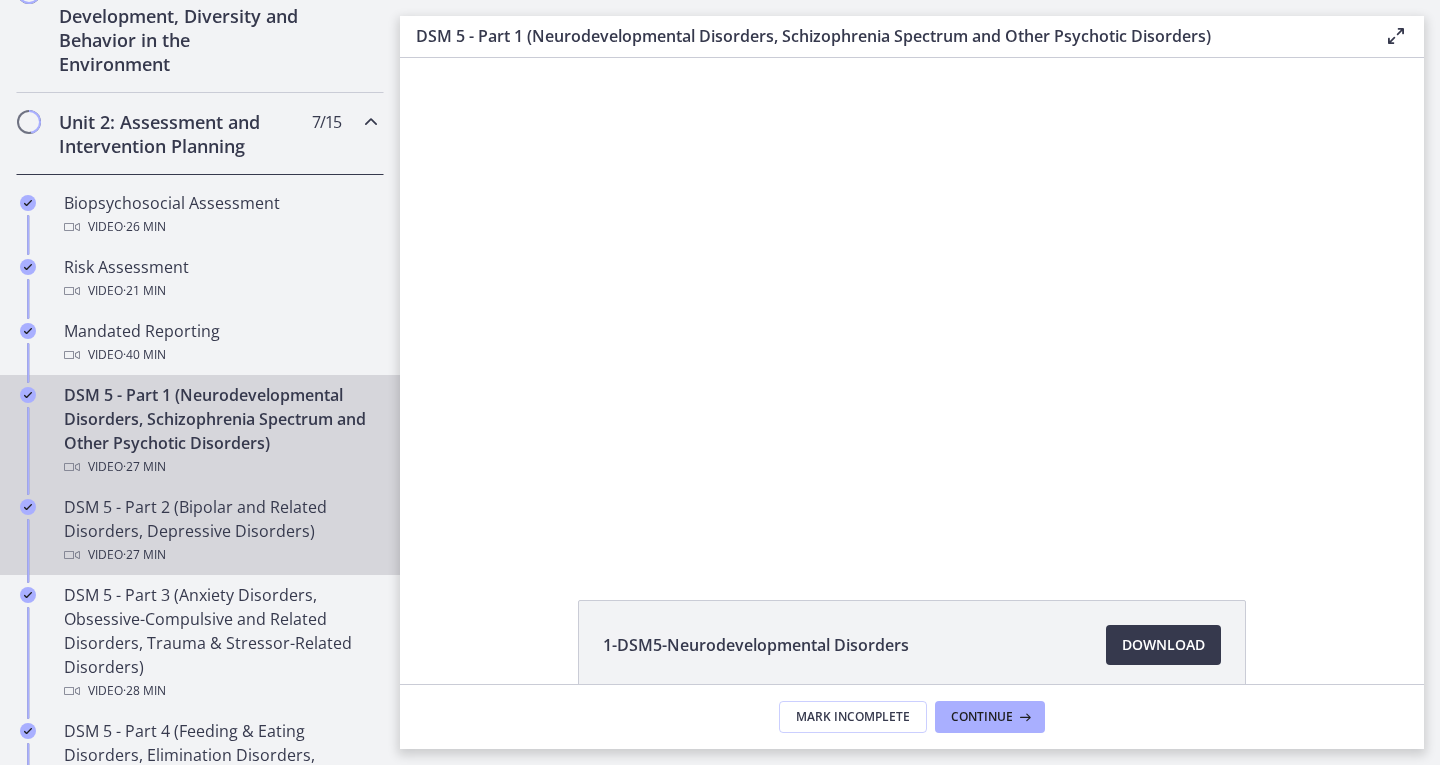 scroll, scrollTop: 0, scrollLeft: 0, axis: both 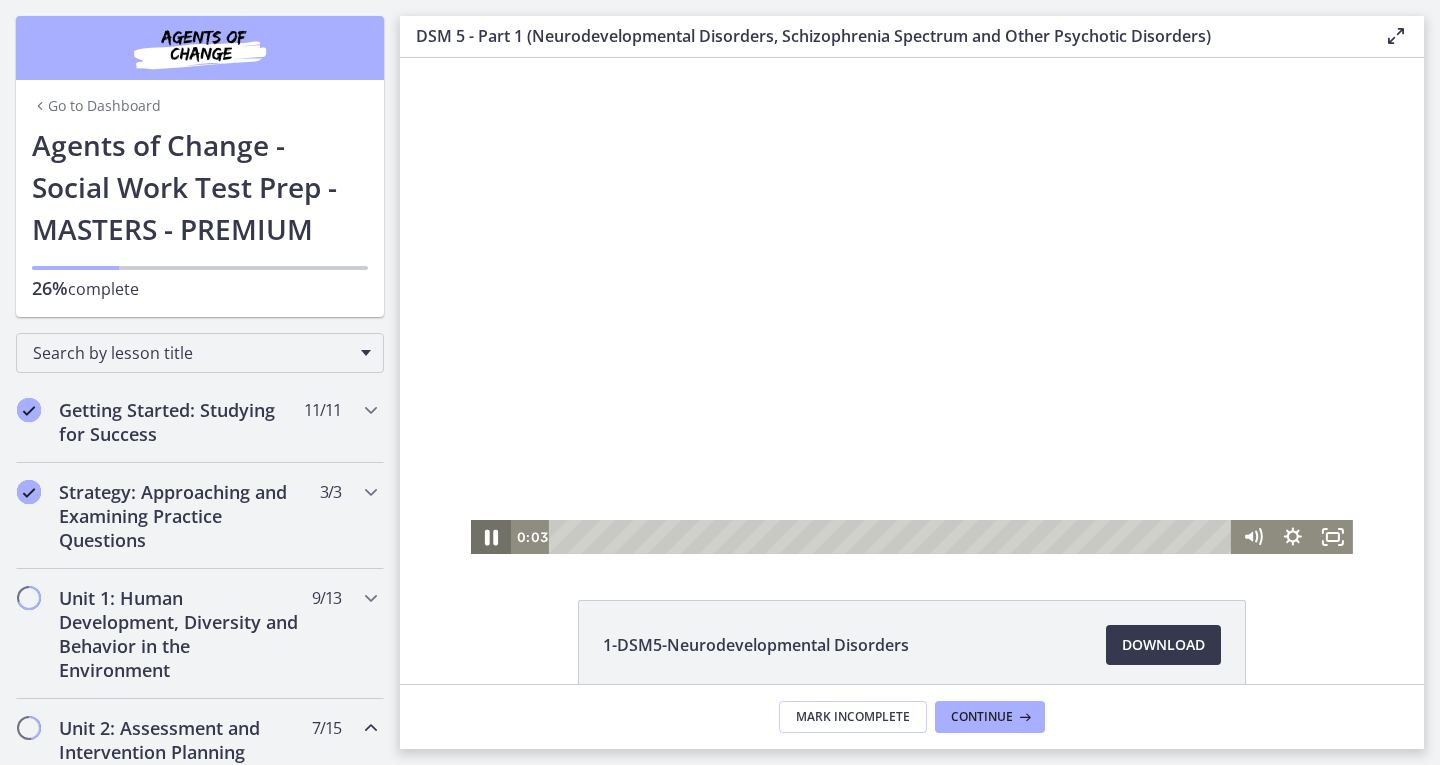 click 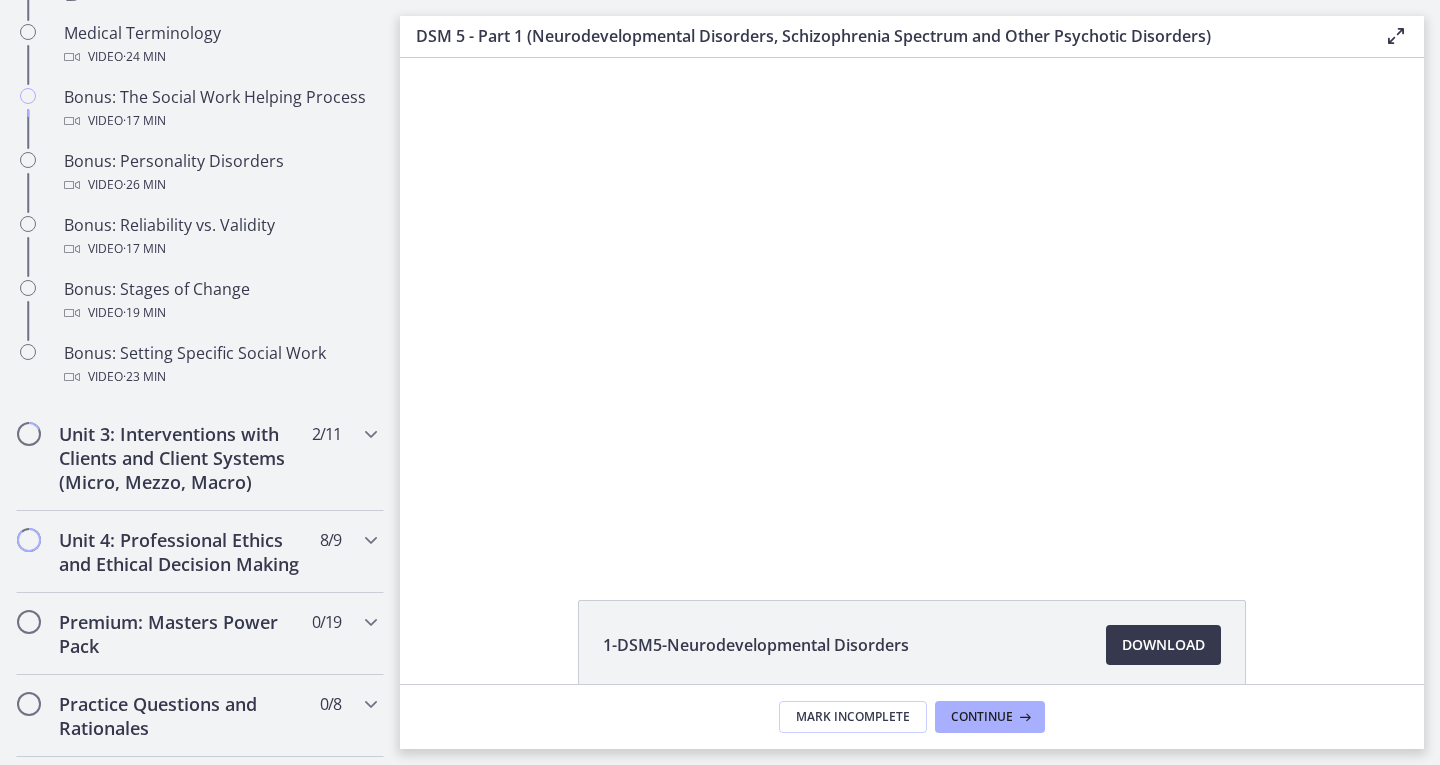 scroll, scrollTop: 1593, scrollLeft: 0, axis: vertical 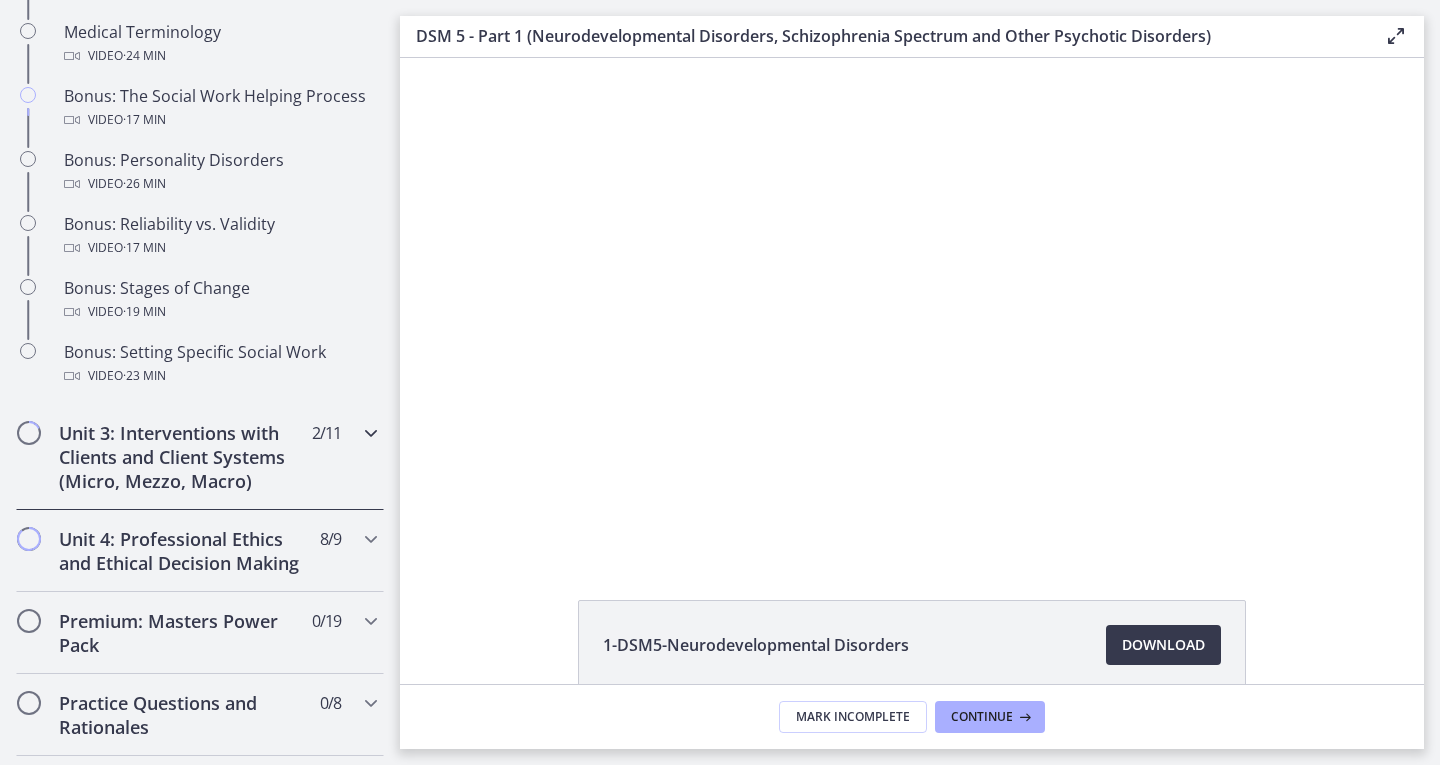 click on "Unit 3: Interventions with Clients and Client Systems (Micro, Mezzo, Macro)" at bounding box center (181, 457) 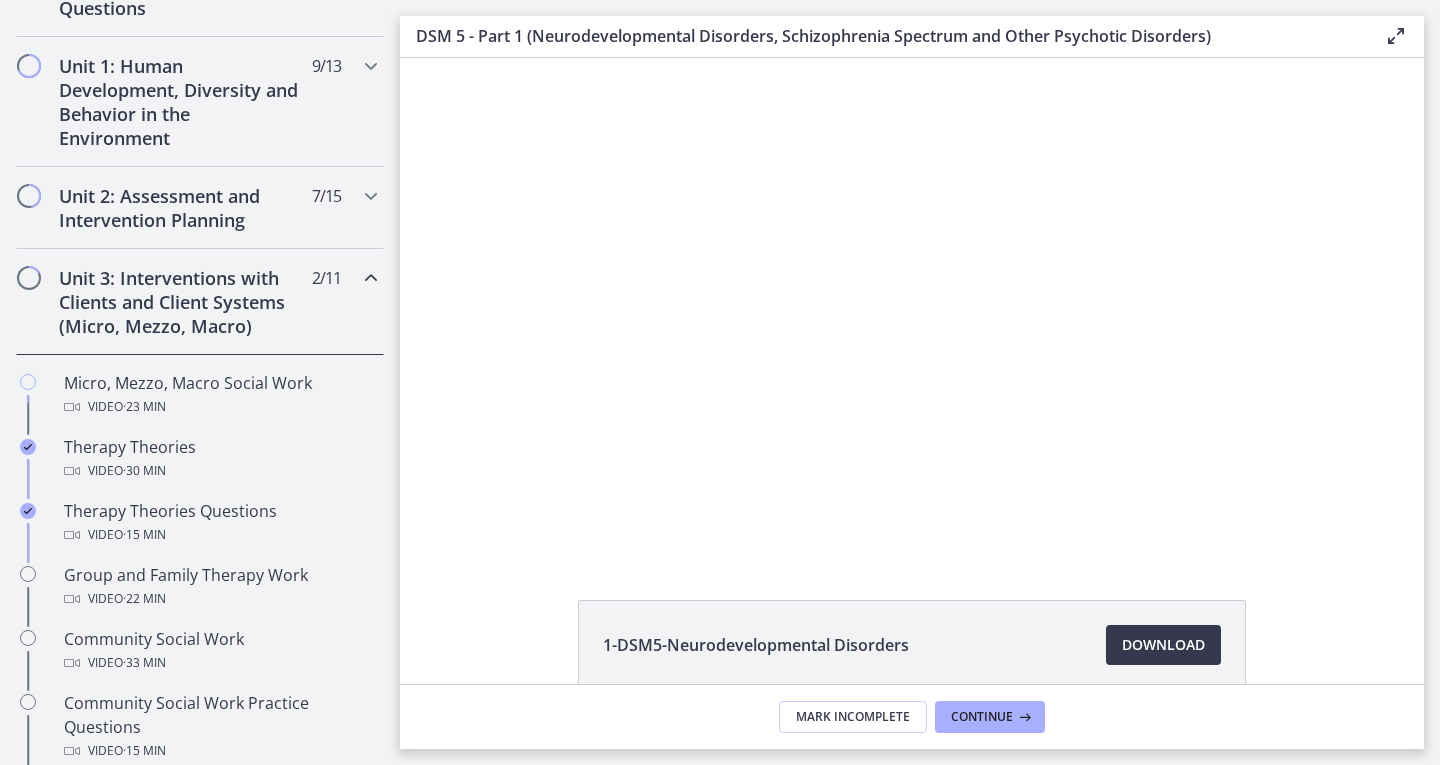 scroll, scrollTop: 524, scrollLeft: 0, axis: vertical 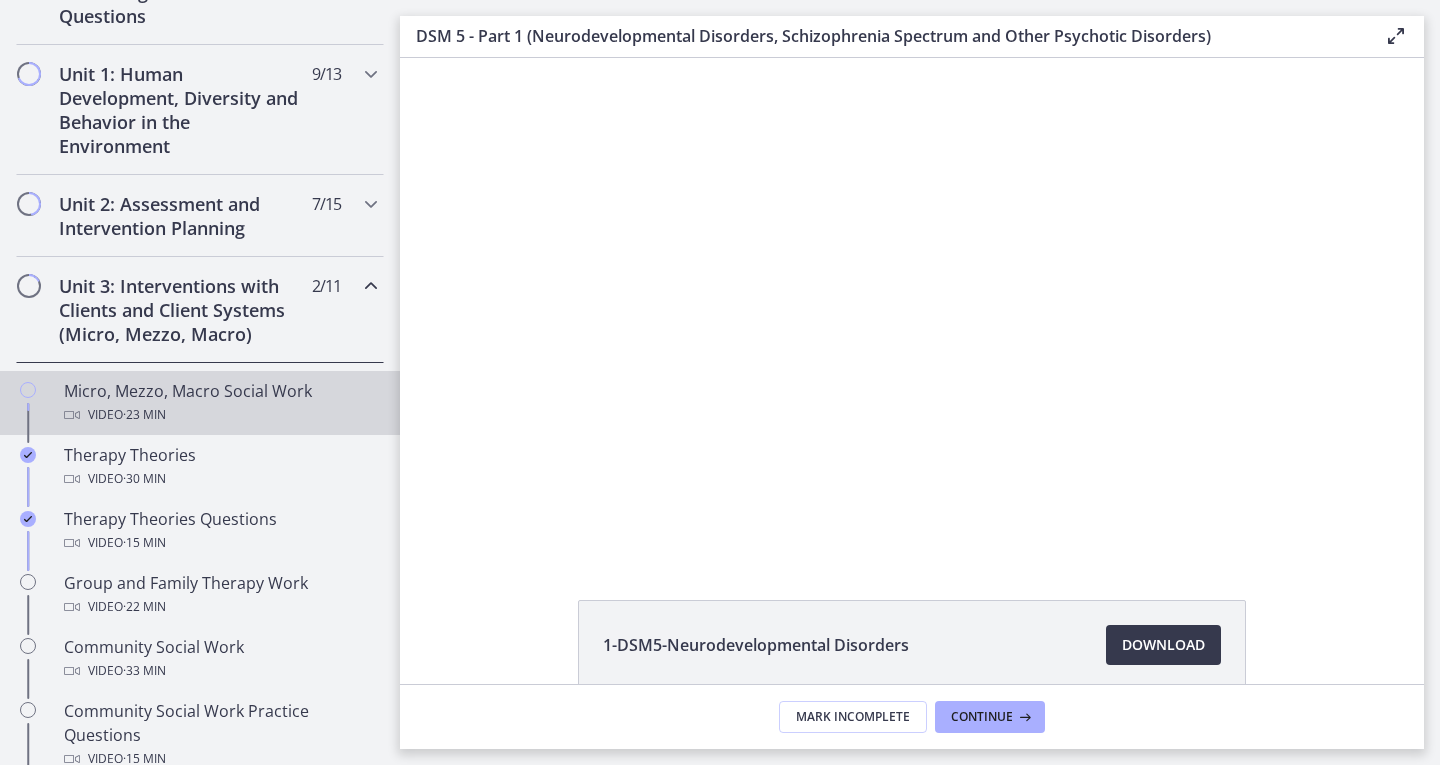 click on "Video
·  23 min" at bounding box center [220, 415] 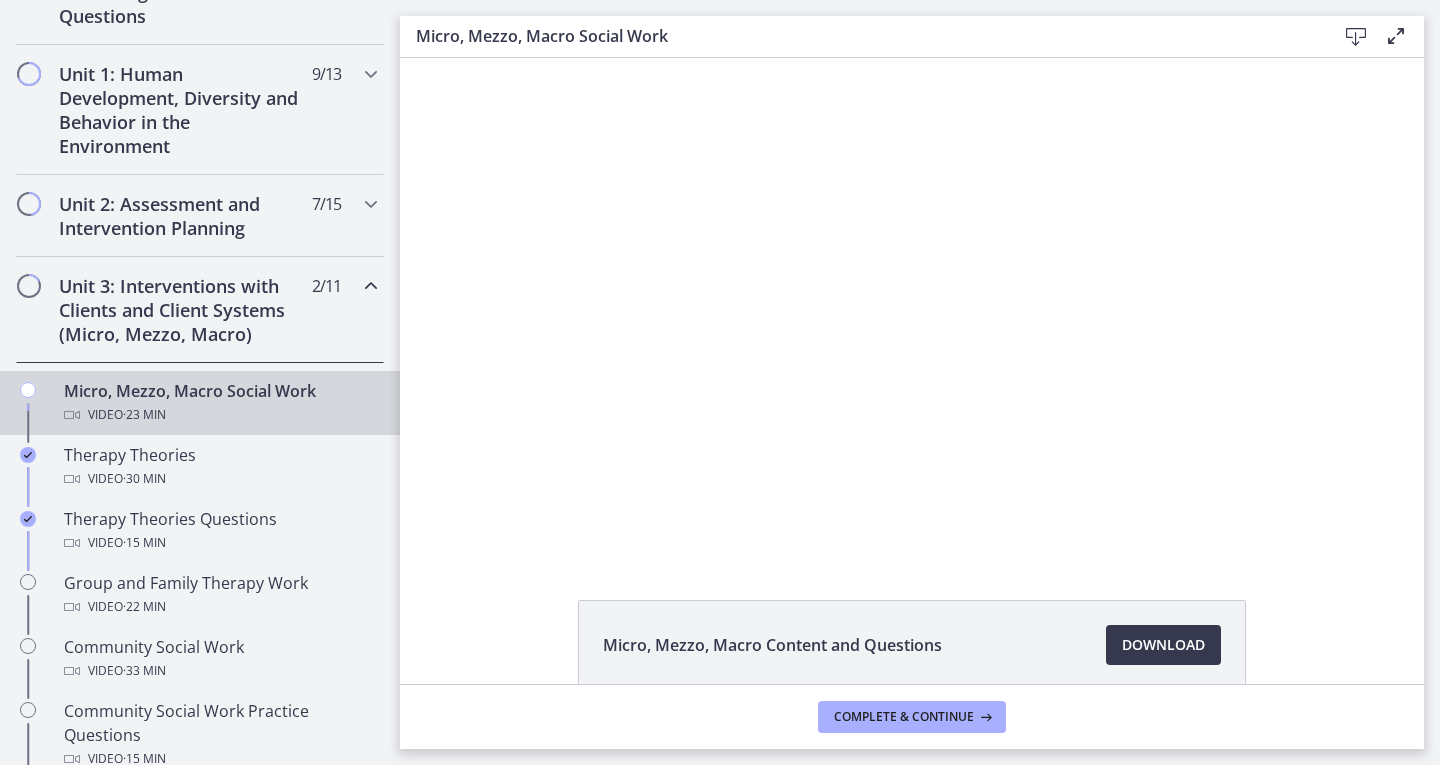 scroll, scrollTop: 0, scrollLeft: 0, axis: both 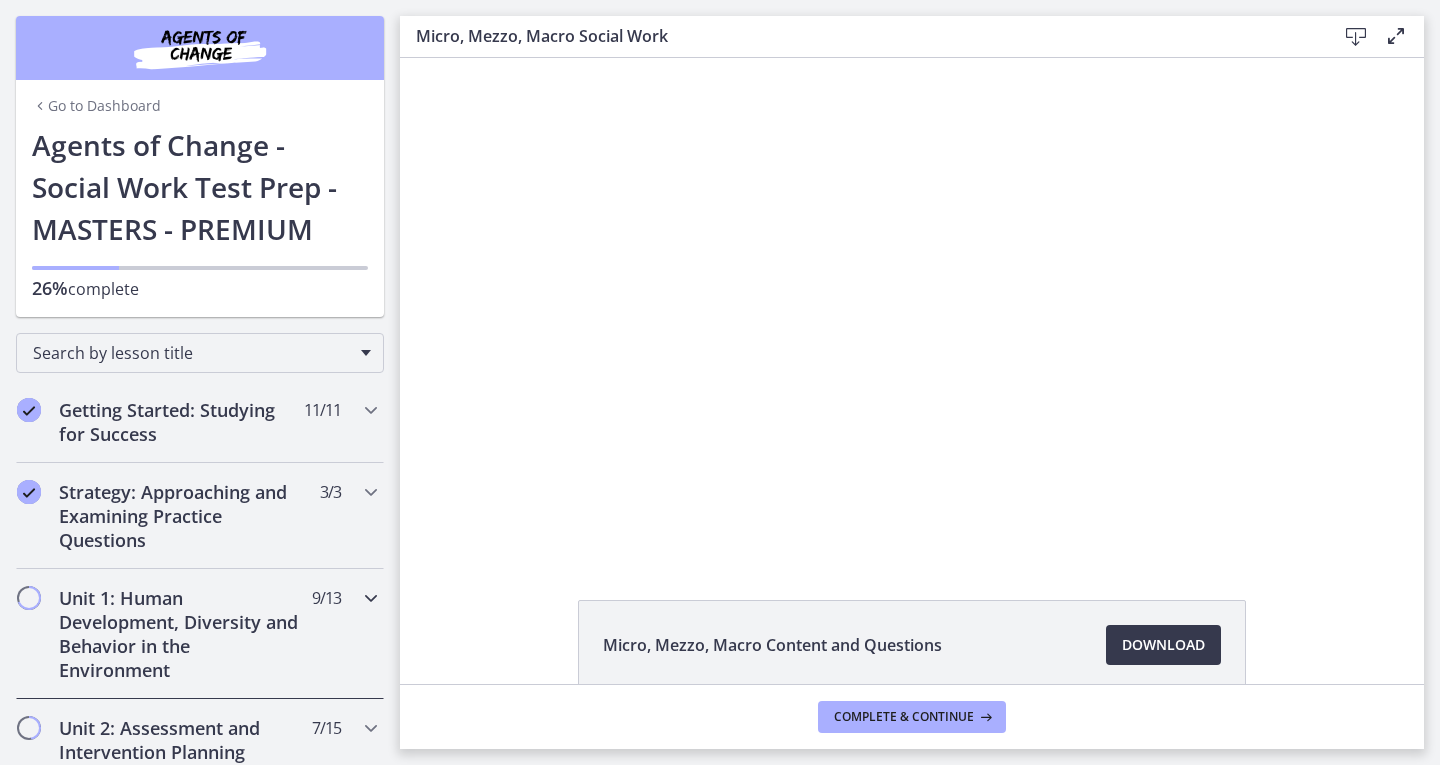 click at bounding box center [371, 598] 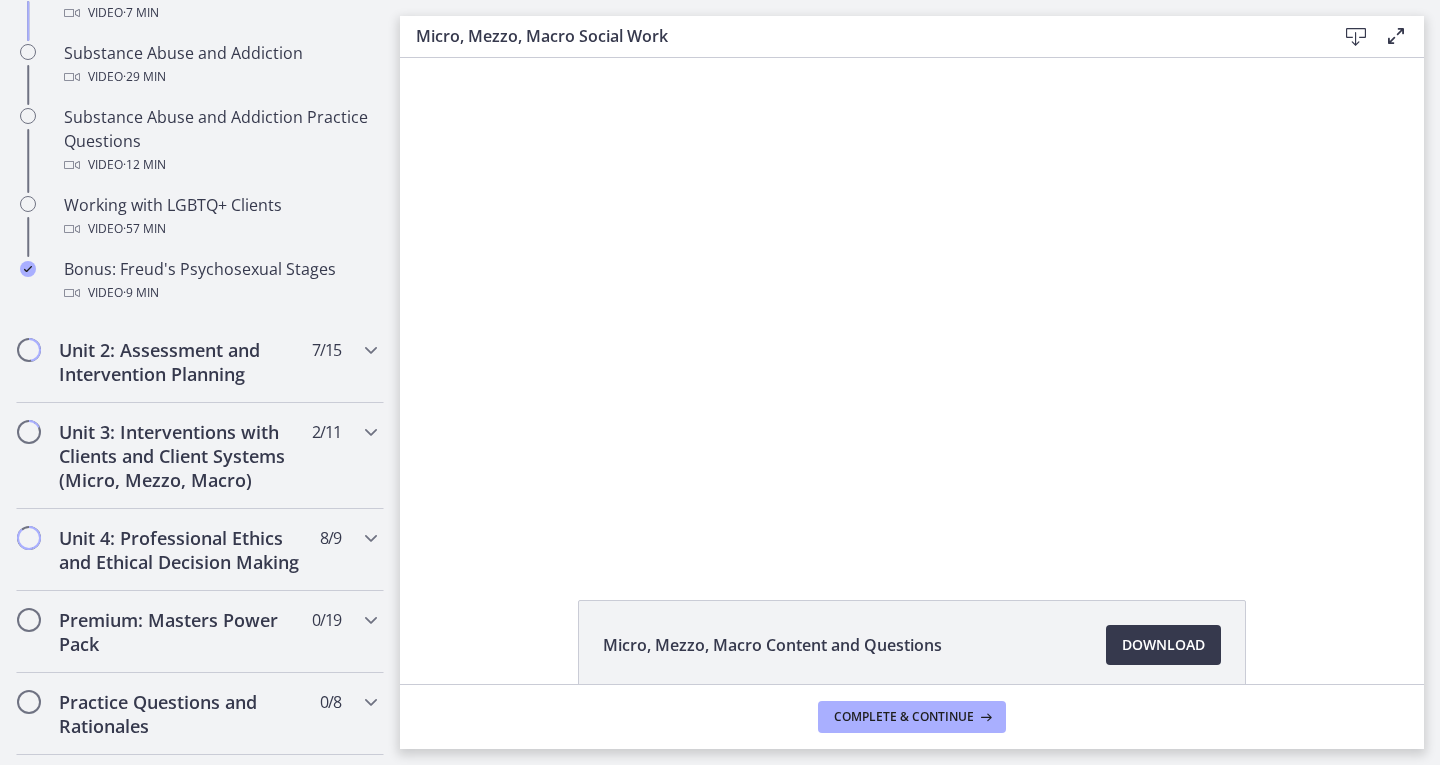 scroll, scrollTop: 1355, scrollLeft: 0, axis: vertical 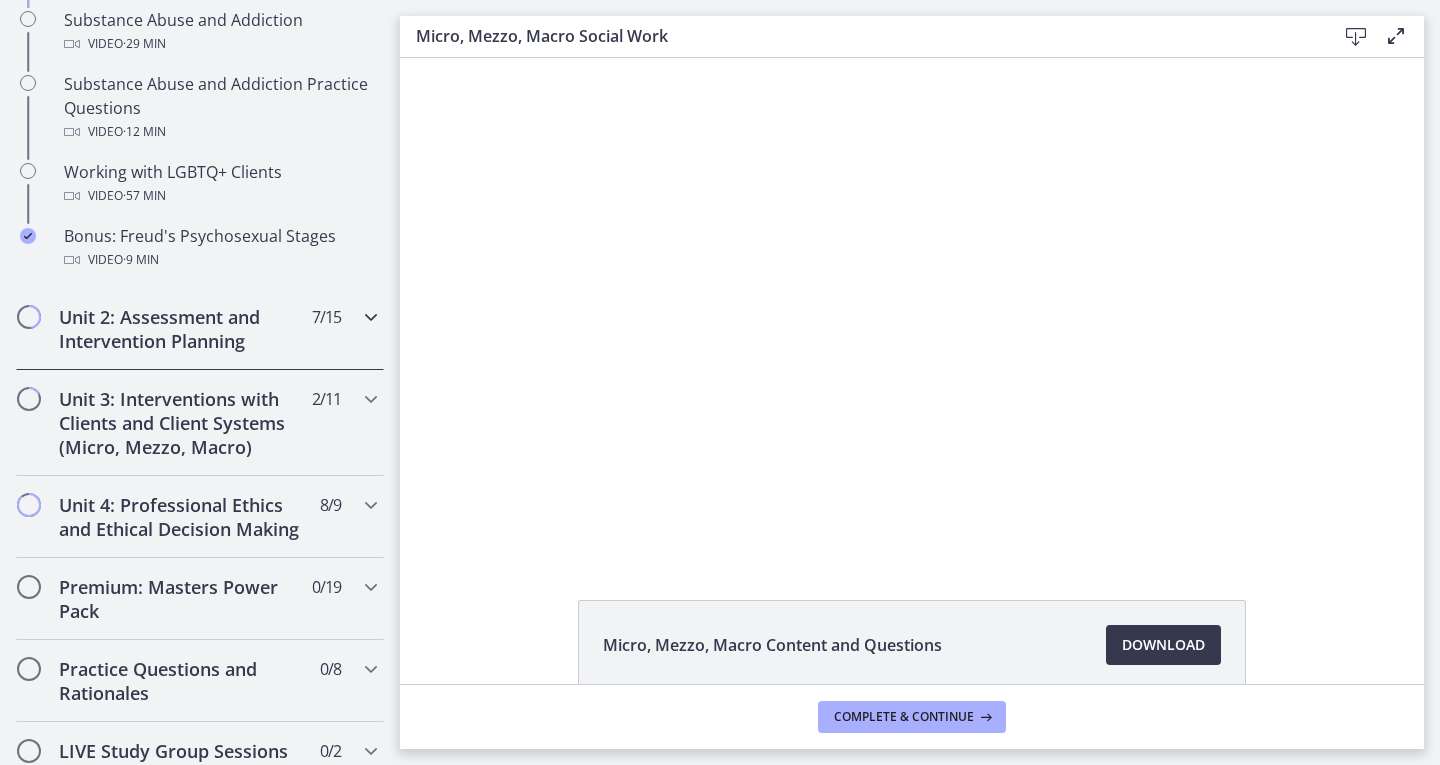 click on "Unit 2: Assessment and Intervention Planning
7  /  15
Completed" at bounding box center (200, 329) 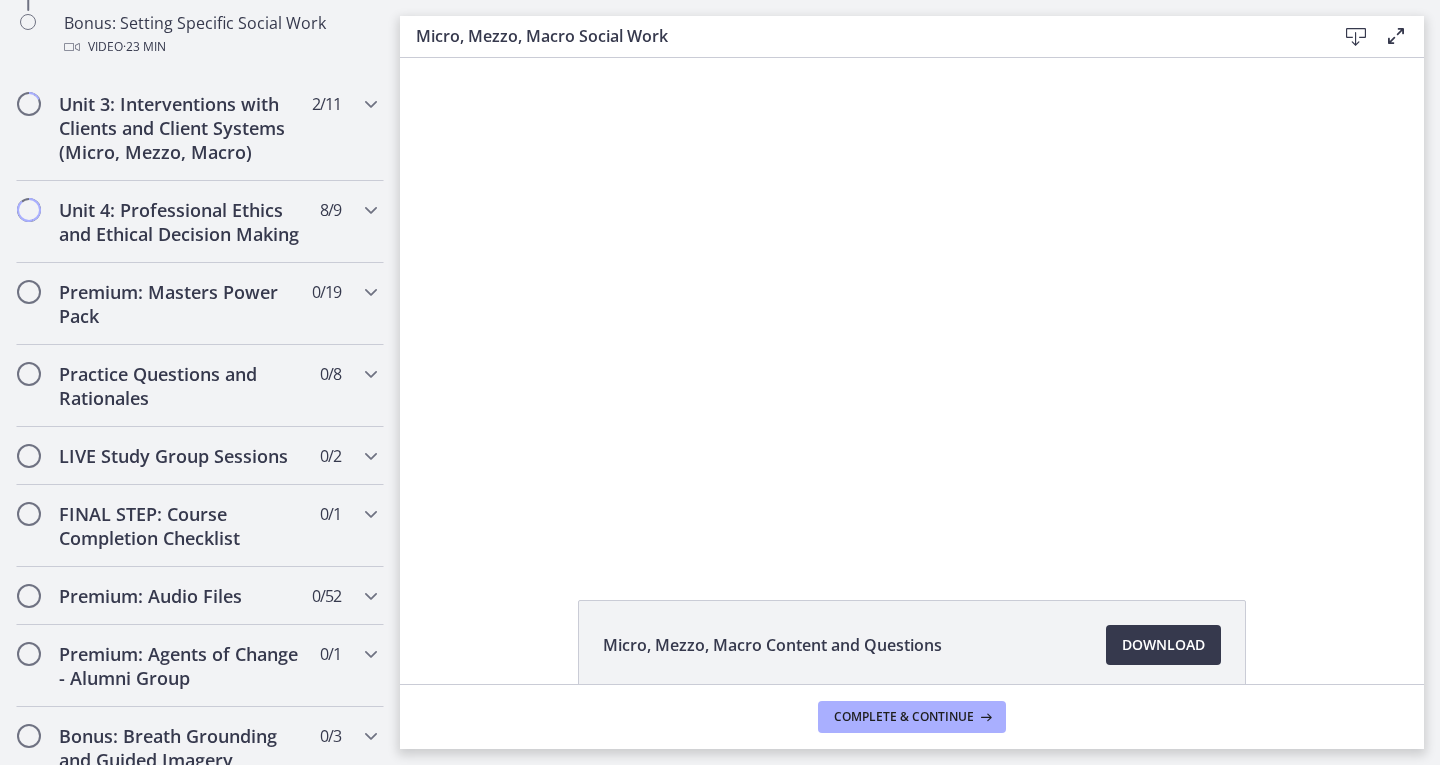 scroll, scrollTop: 1933, scrollLeft: 0, axis: vertical 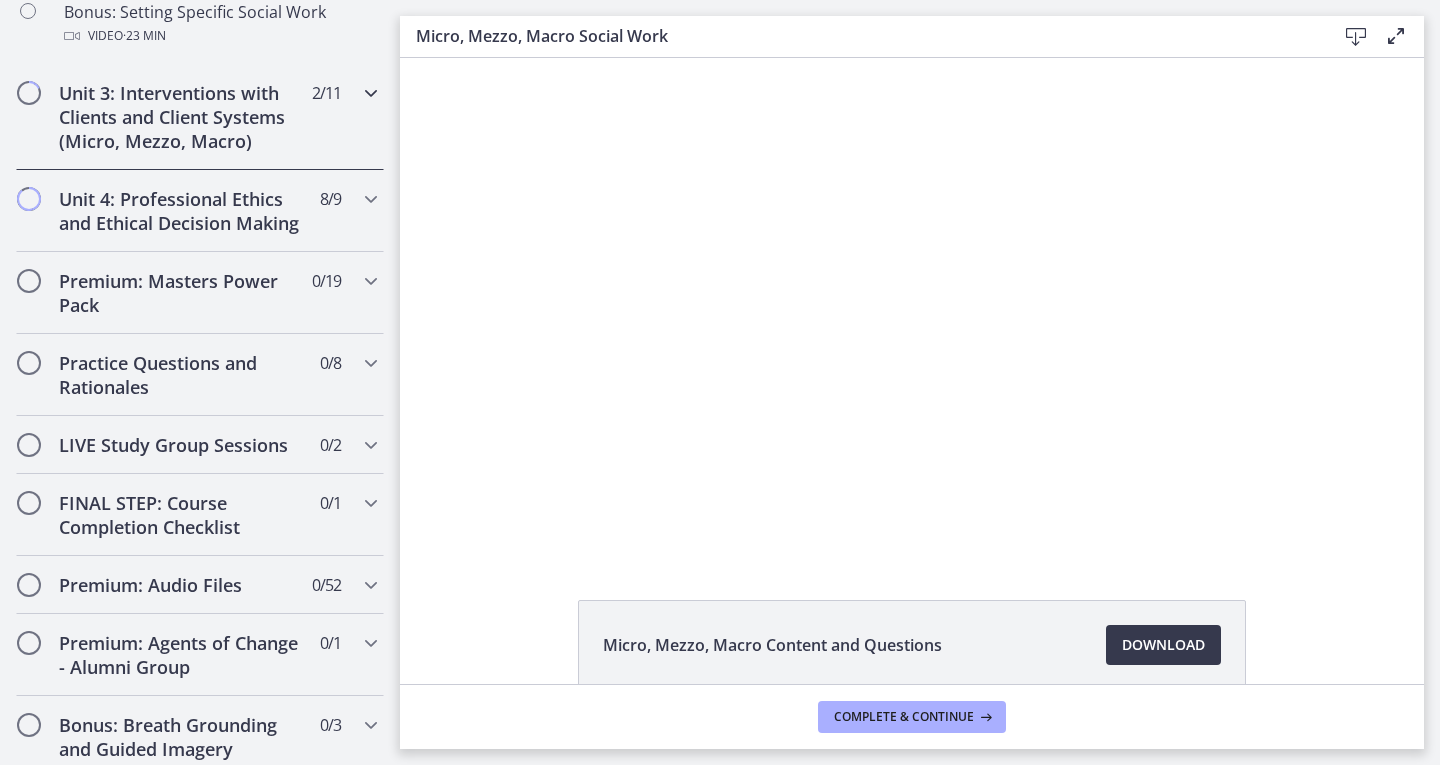 click on "Unit 3: Interventions with Clients and Client Systems (Micro, Mezzo, Macro)" at bounding box center (181, 117) 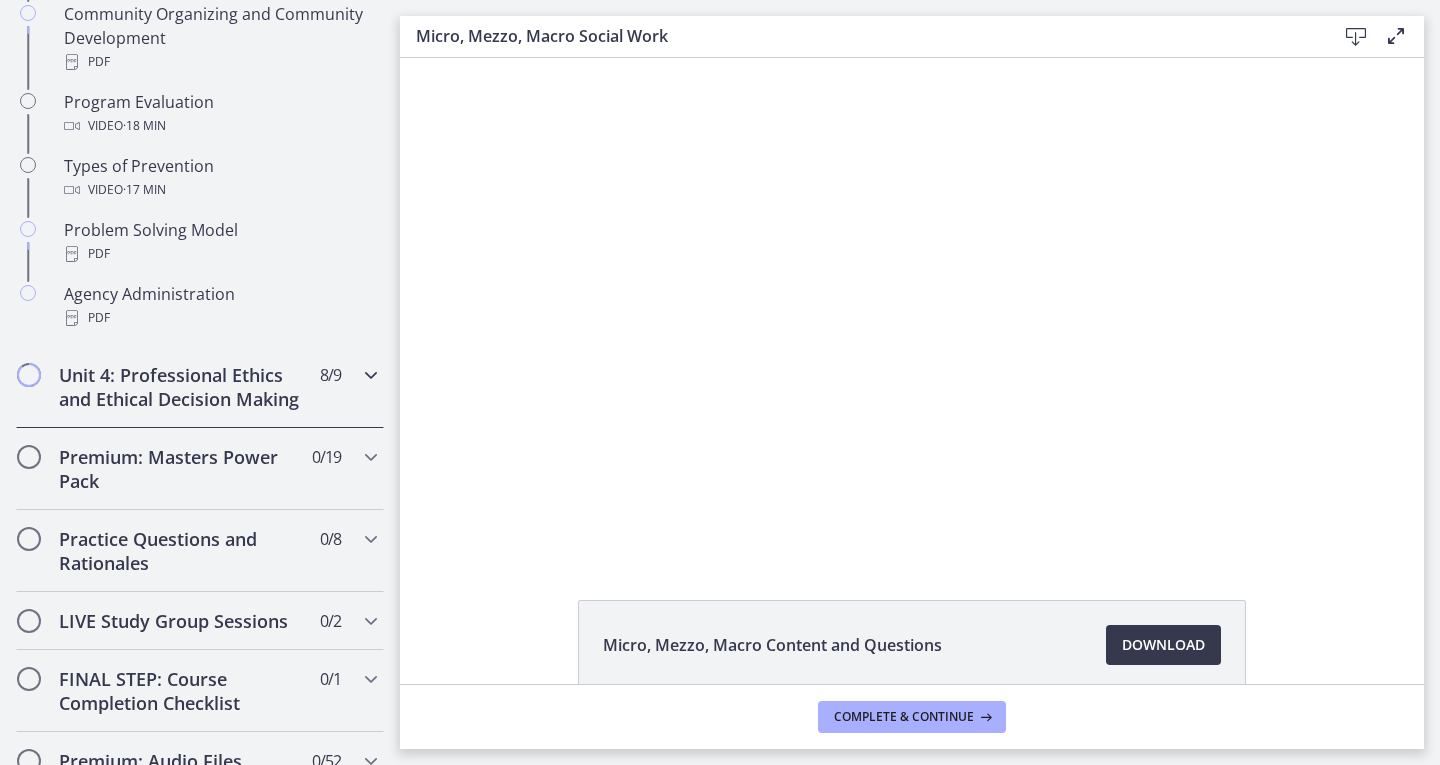 scroll, scrollTop: 1308, scrollLeft: 0, axis: vertical 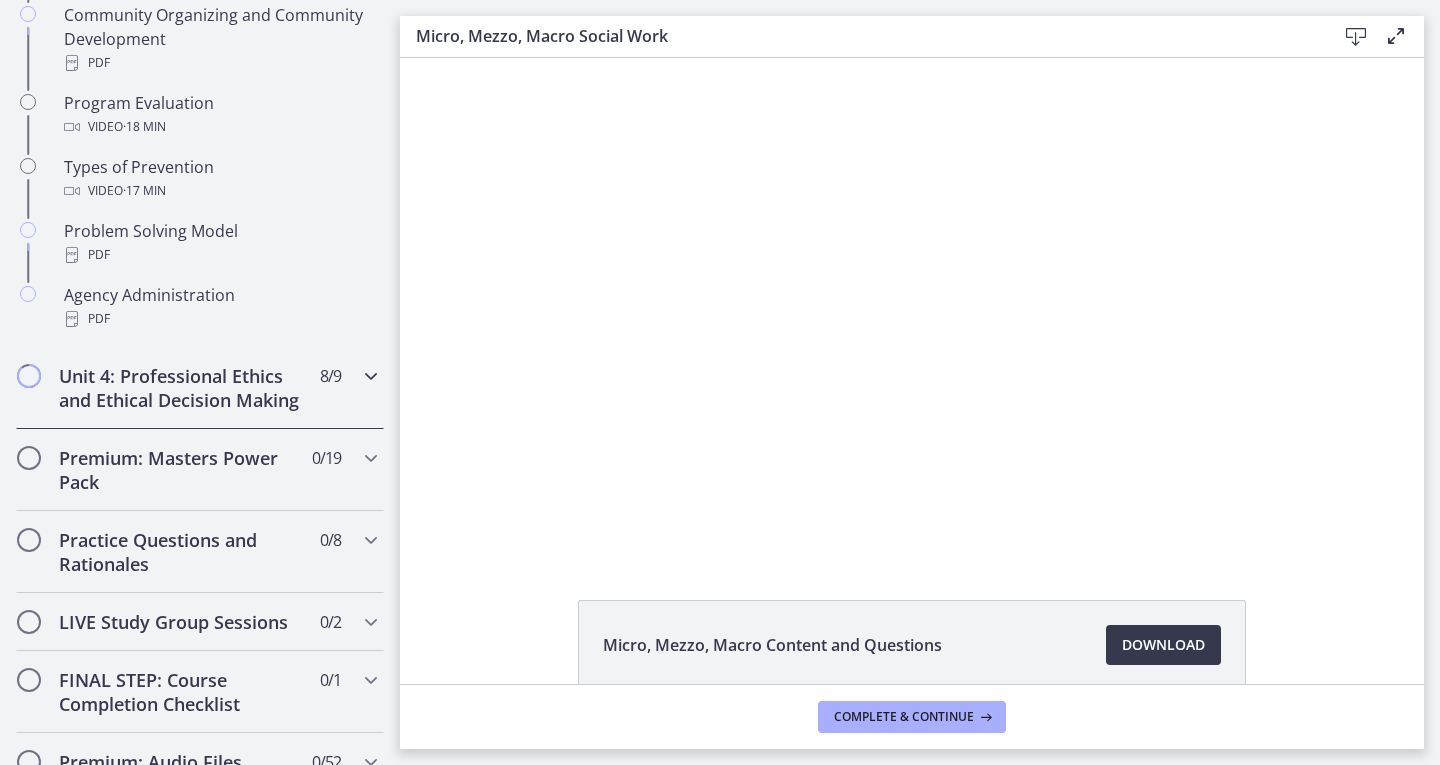 click on "Unit 4: Professional Ethics and Ethical Decision Making
8  /  9
Completed" at bounding box center [200, 388] 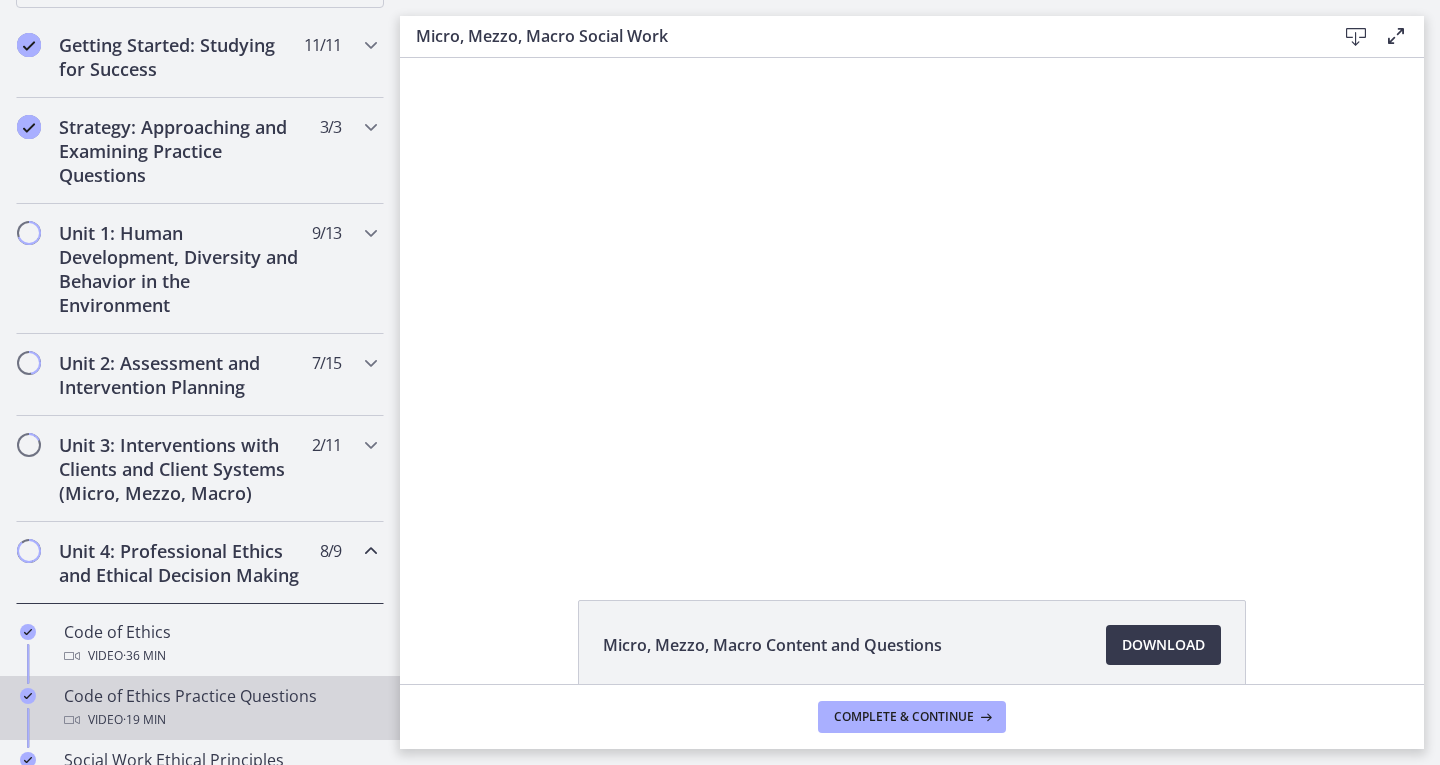 scroll, scrollTop: 367, scrollLeft: 0, axis: vertical 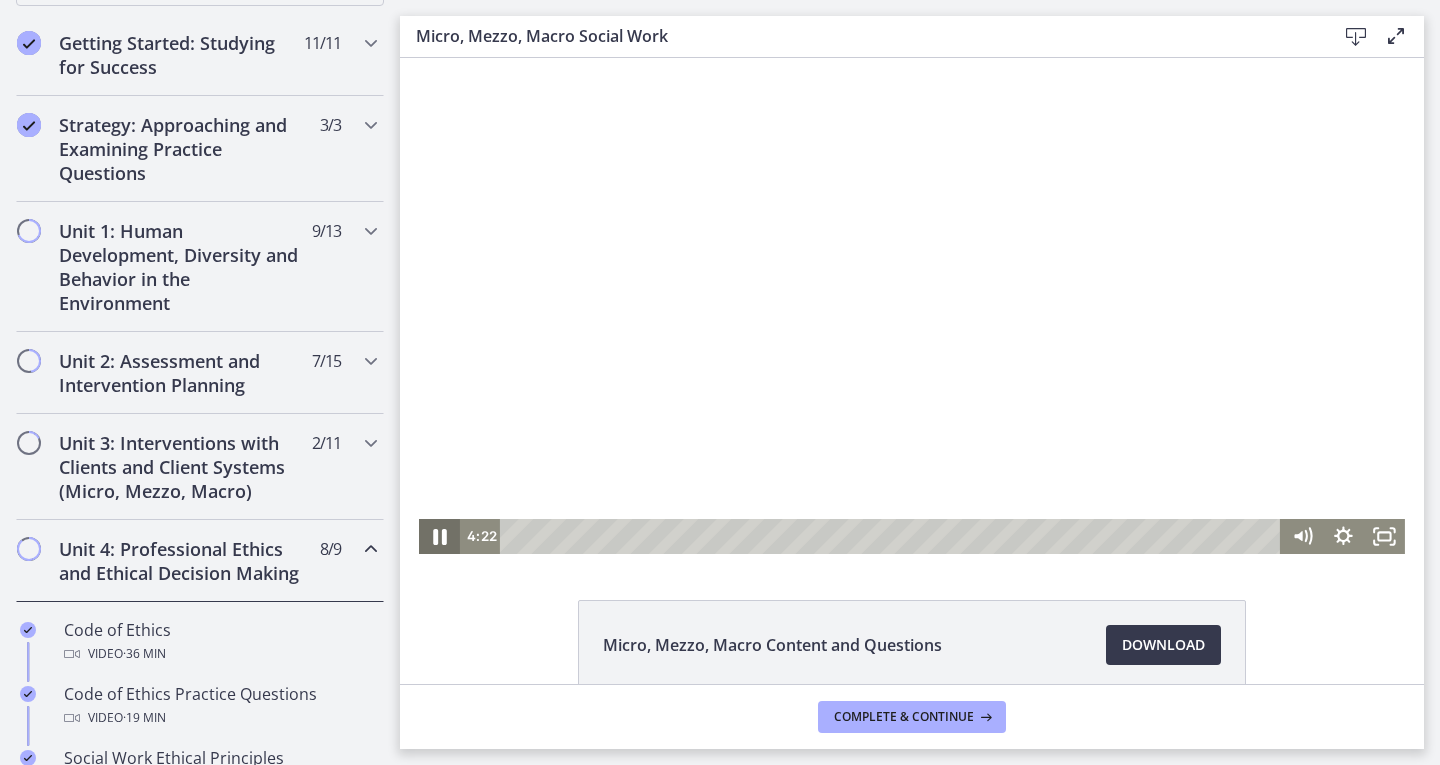 click 